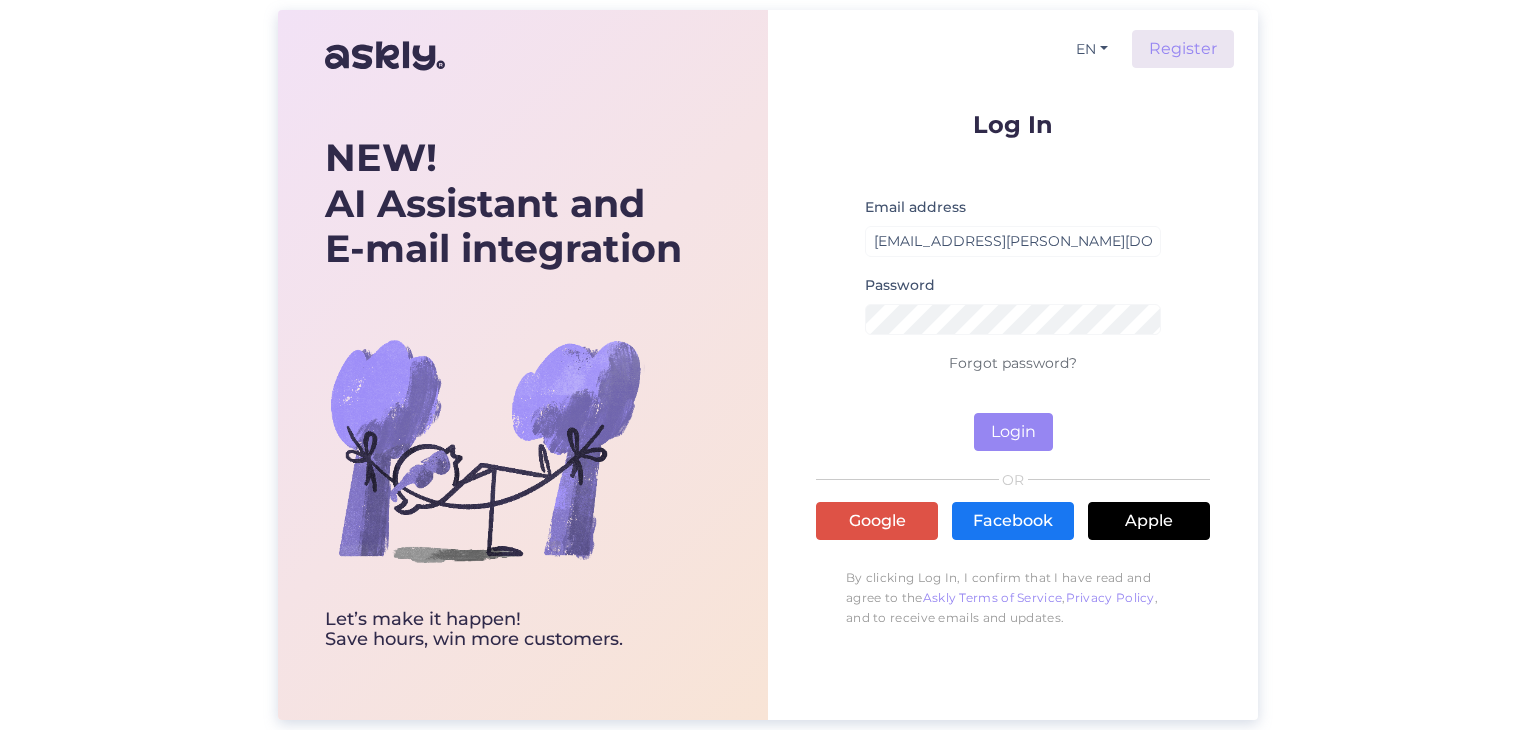 scroll, scrollTop: 0, scrollLeft: 0, axis: both 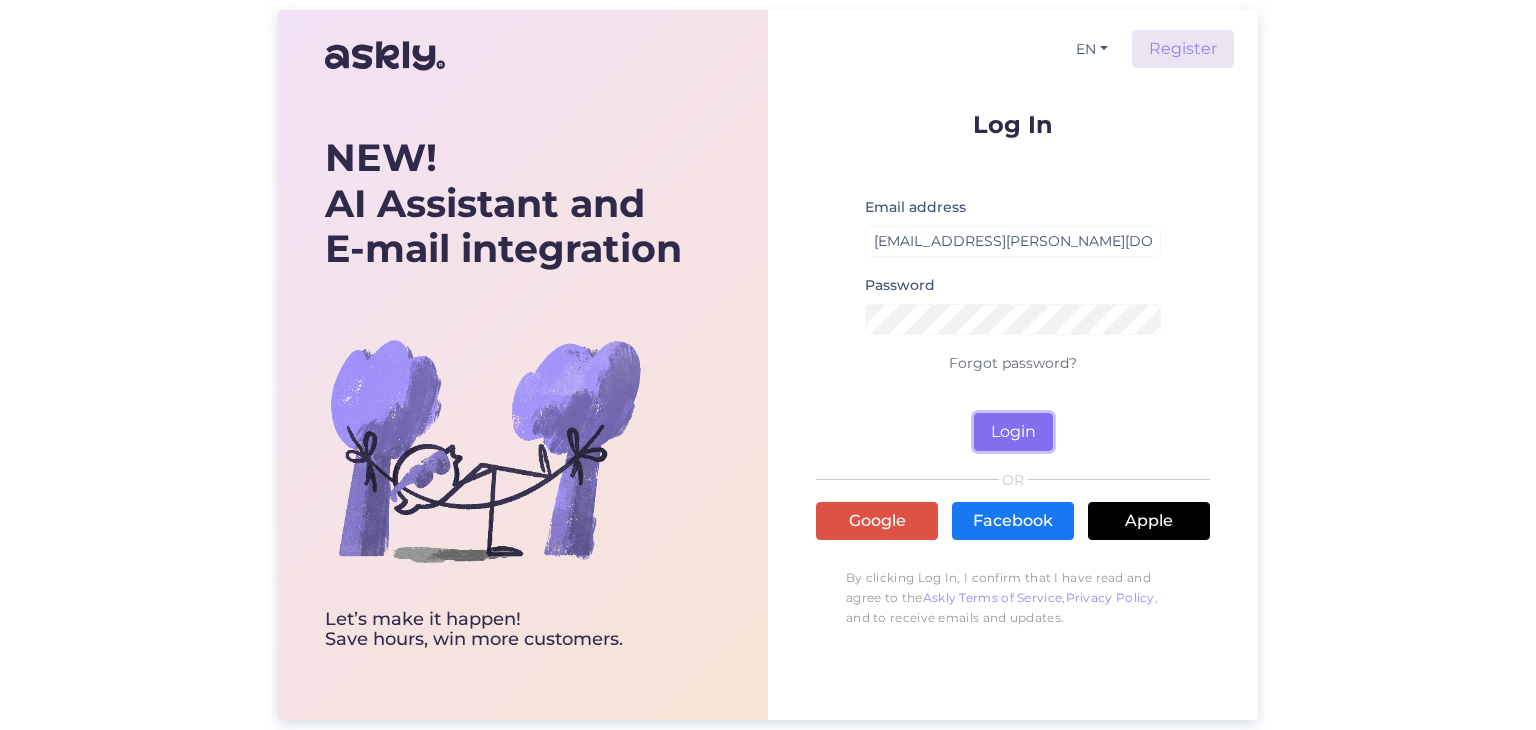 click on "Login" at bounding box center (1013, 432) 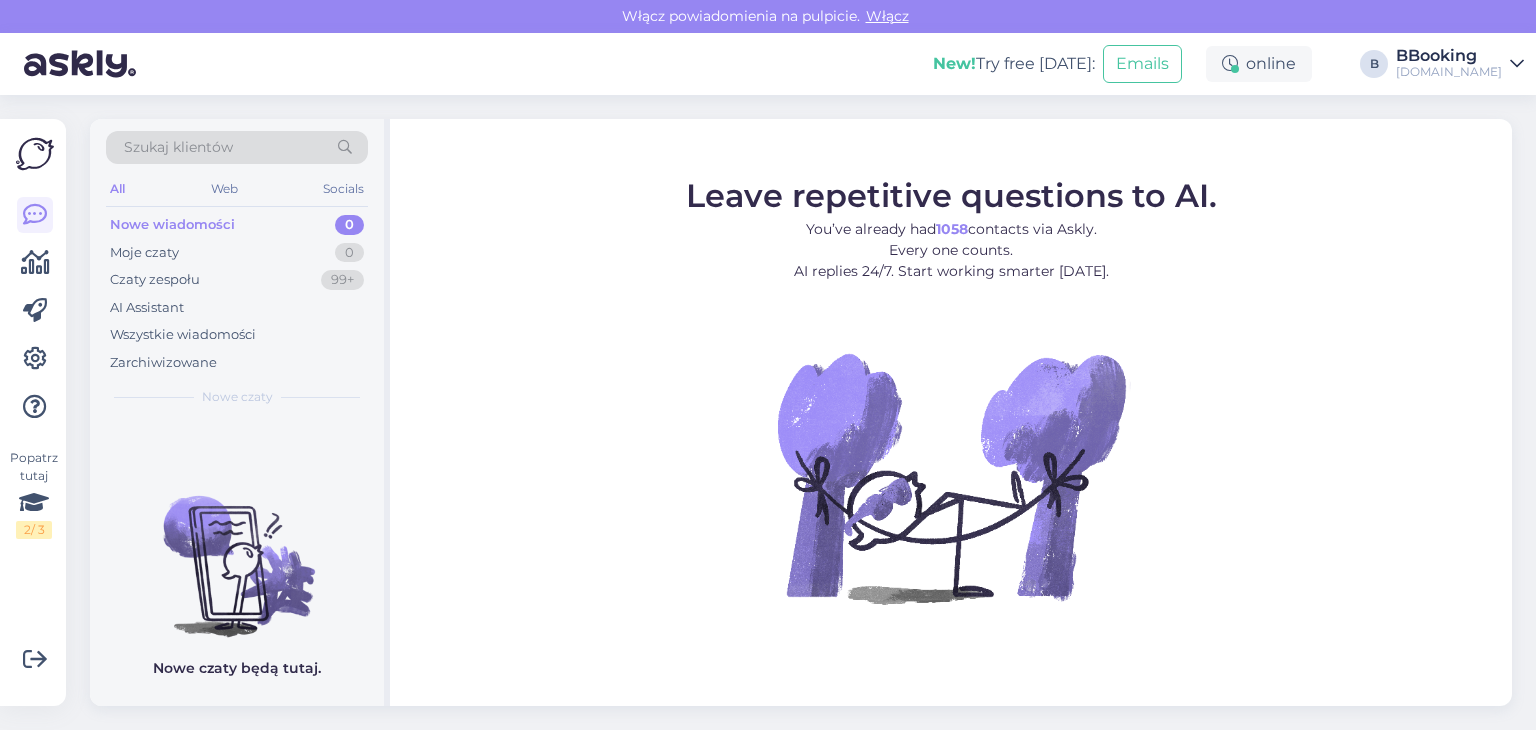 click at bounding box center (1517, 64) 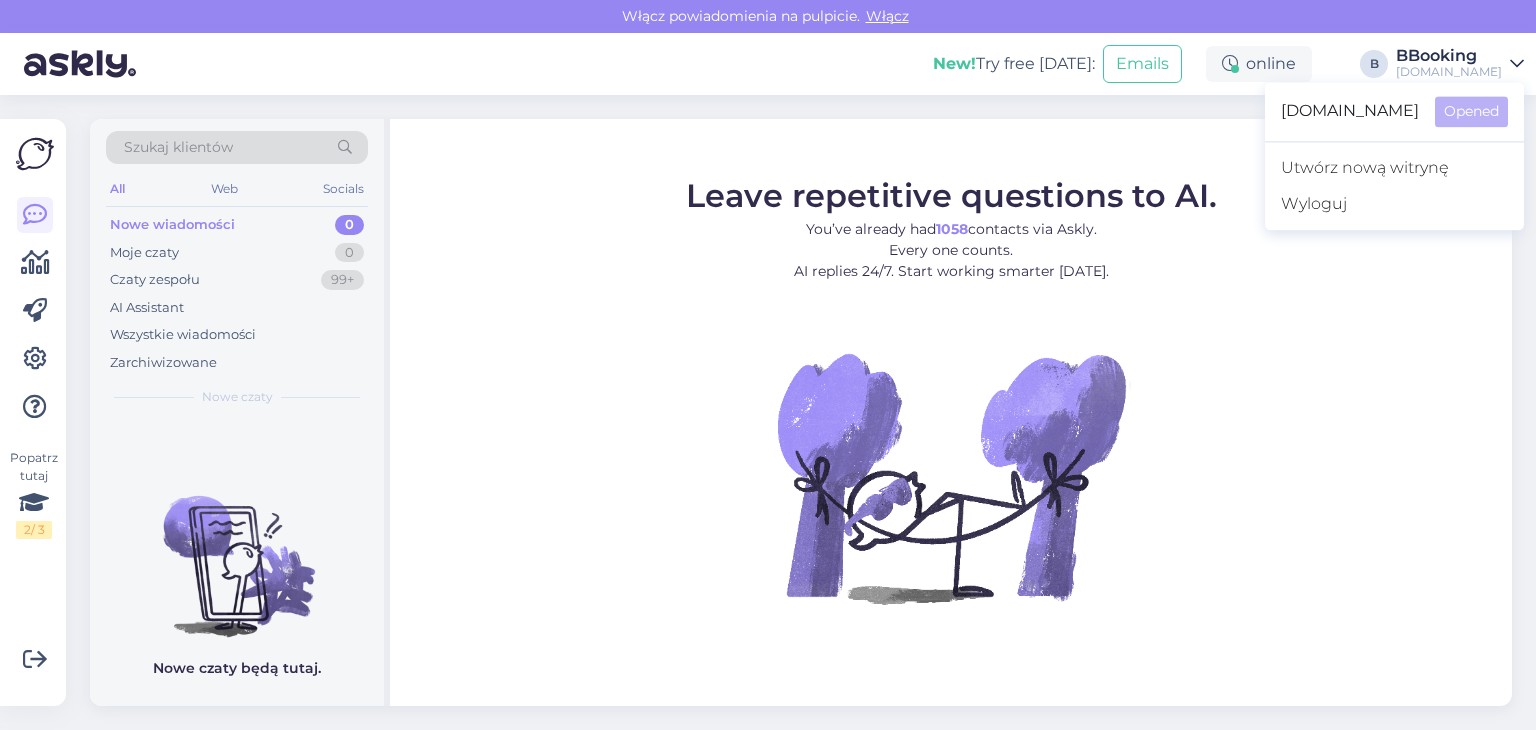 click at bounding box center (1517, 64) 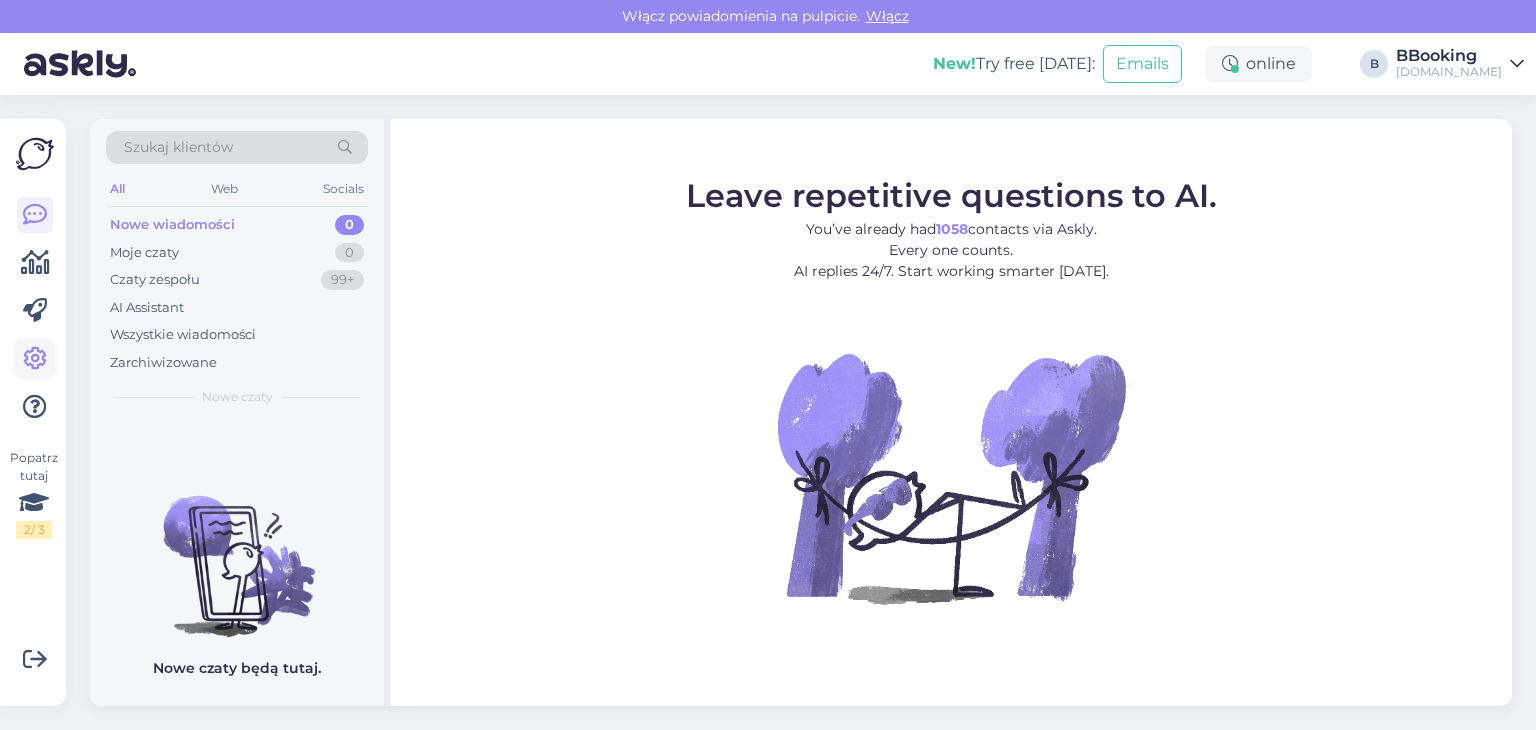 click at bounding box center [35, 359] 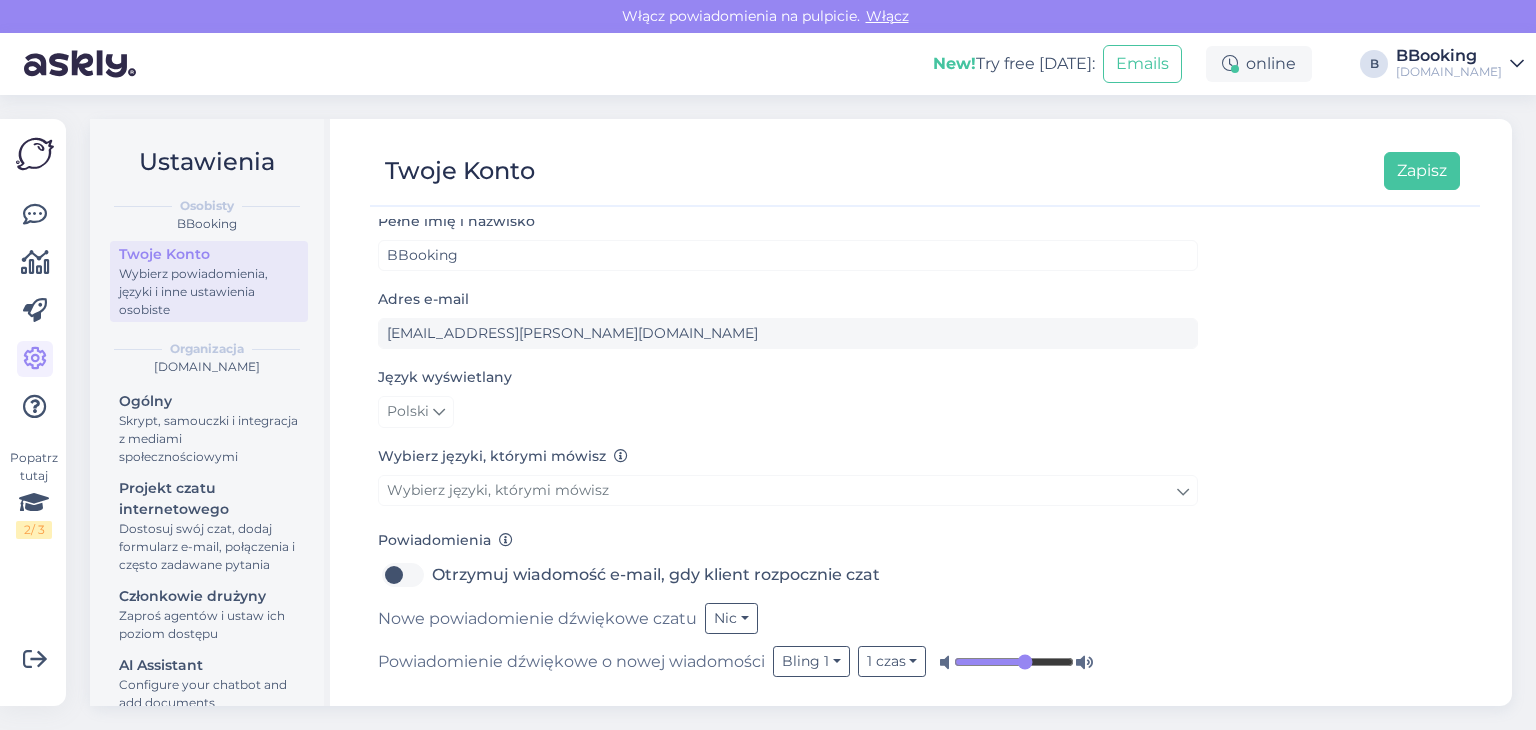 scroll, scrollTop: 11, scrollLeft: 0, axis: vertical 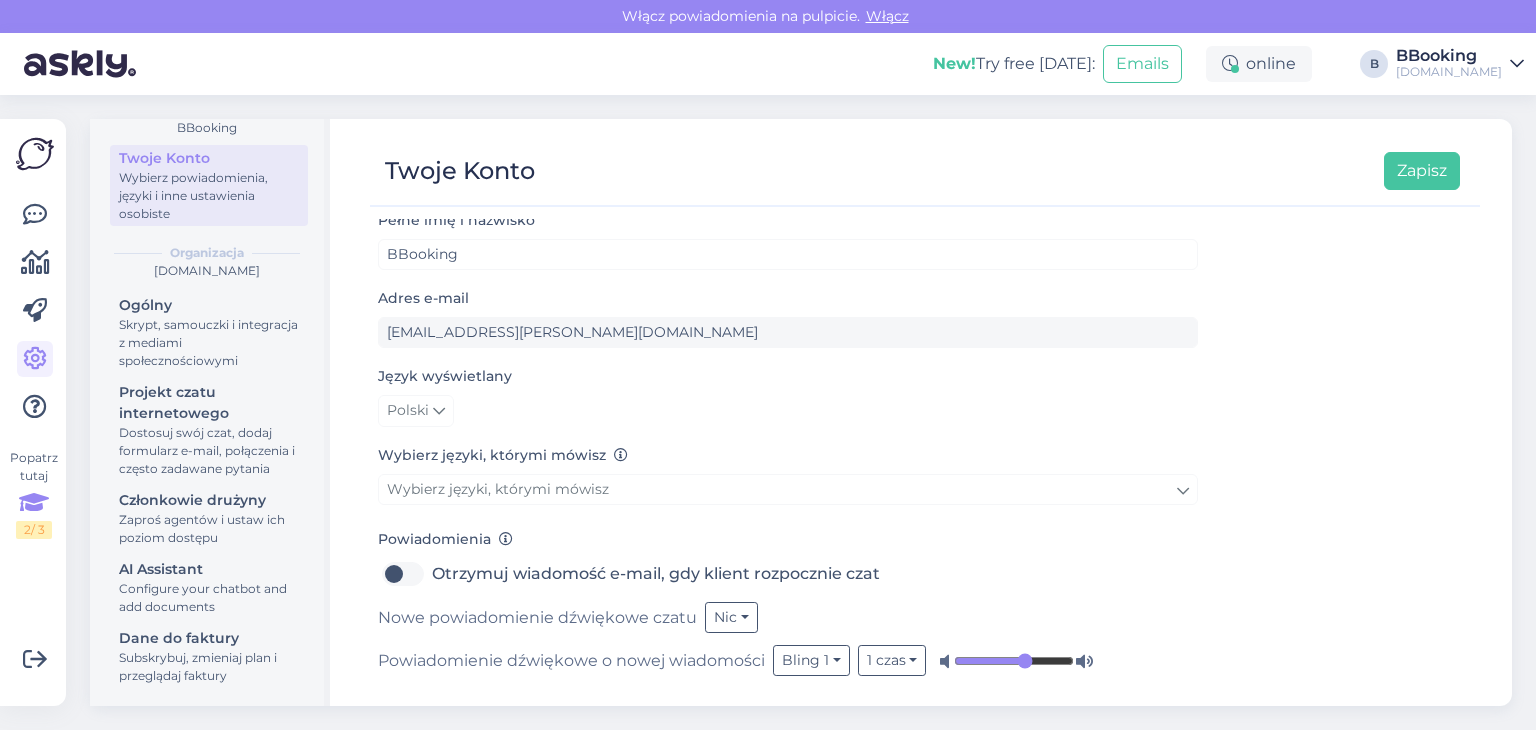 click at bounding box center (34, 503) 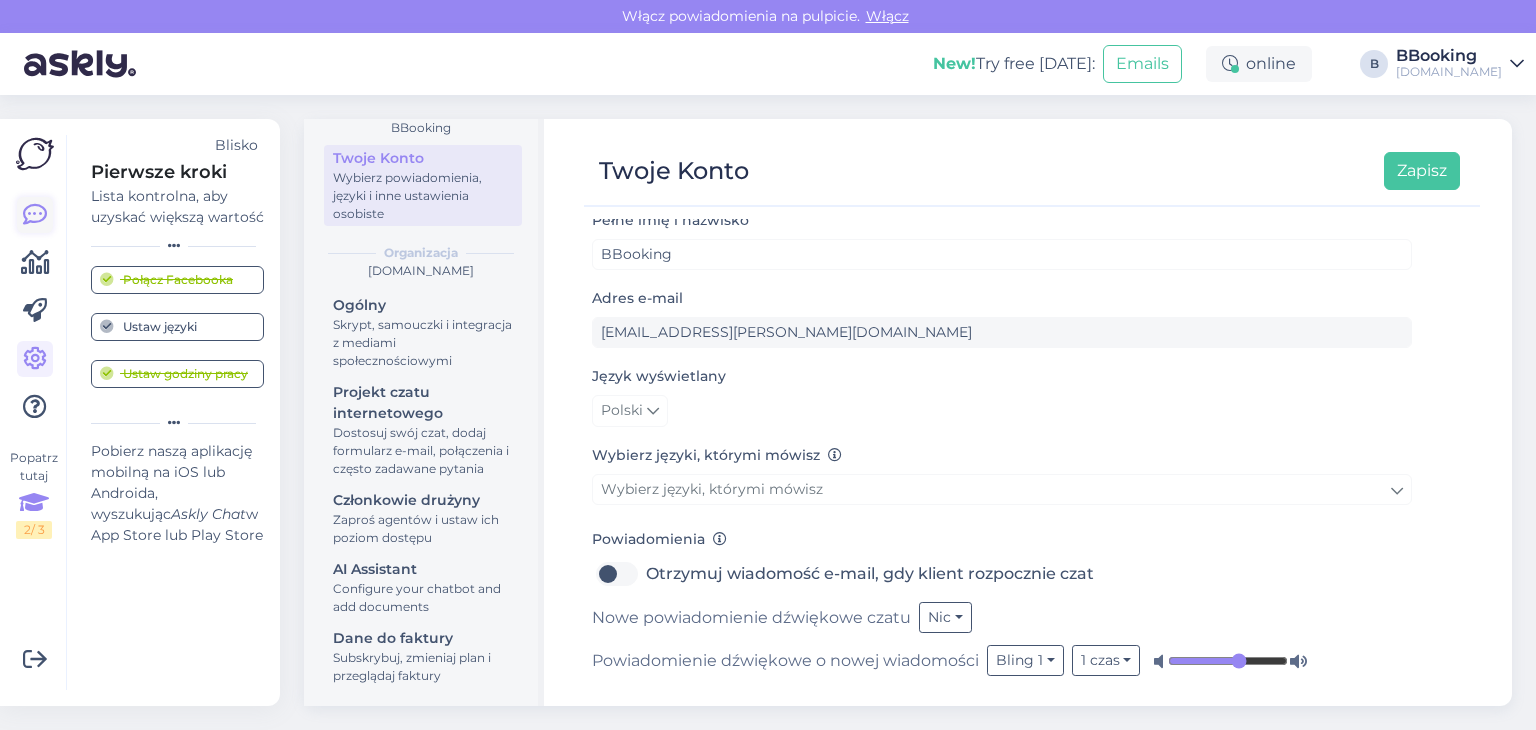 click at bounding box center [35, 215] 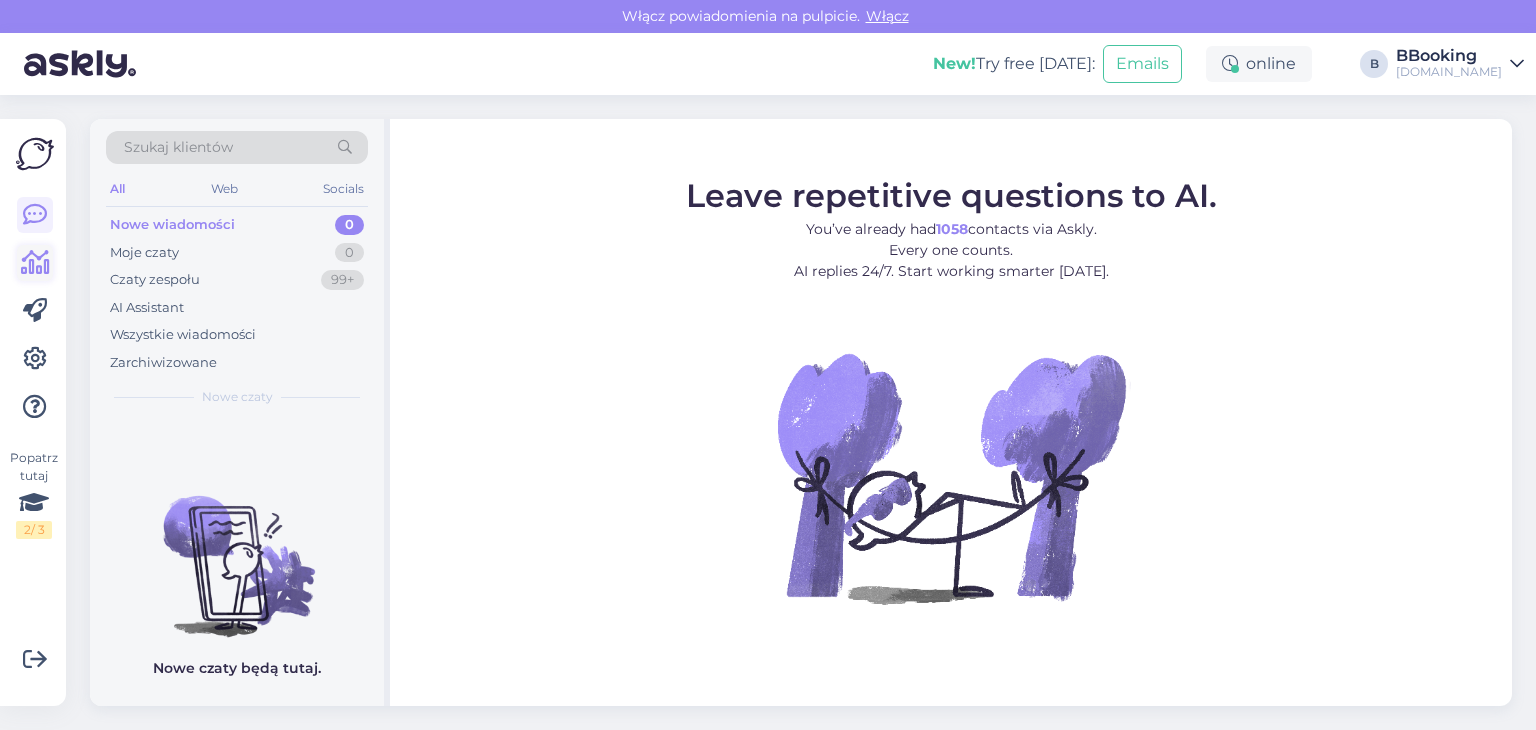 click at bounding box center (35, 263) 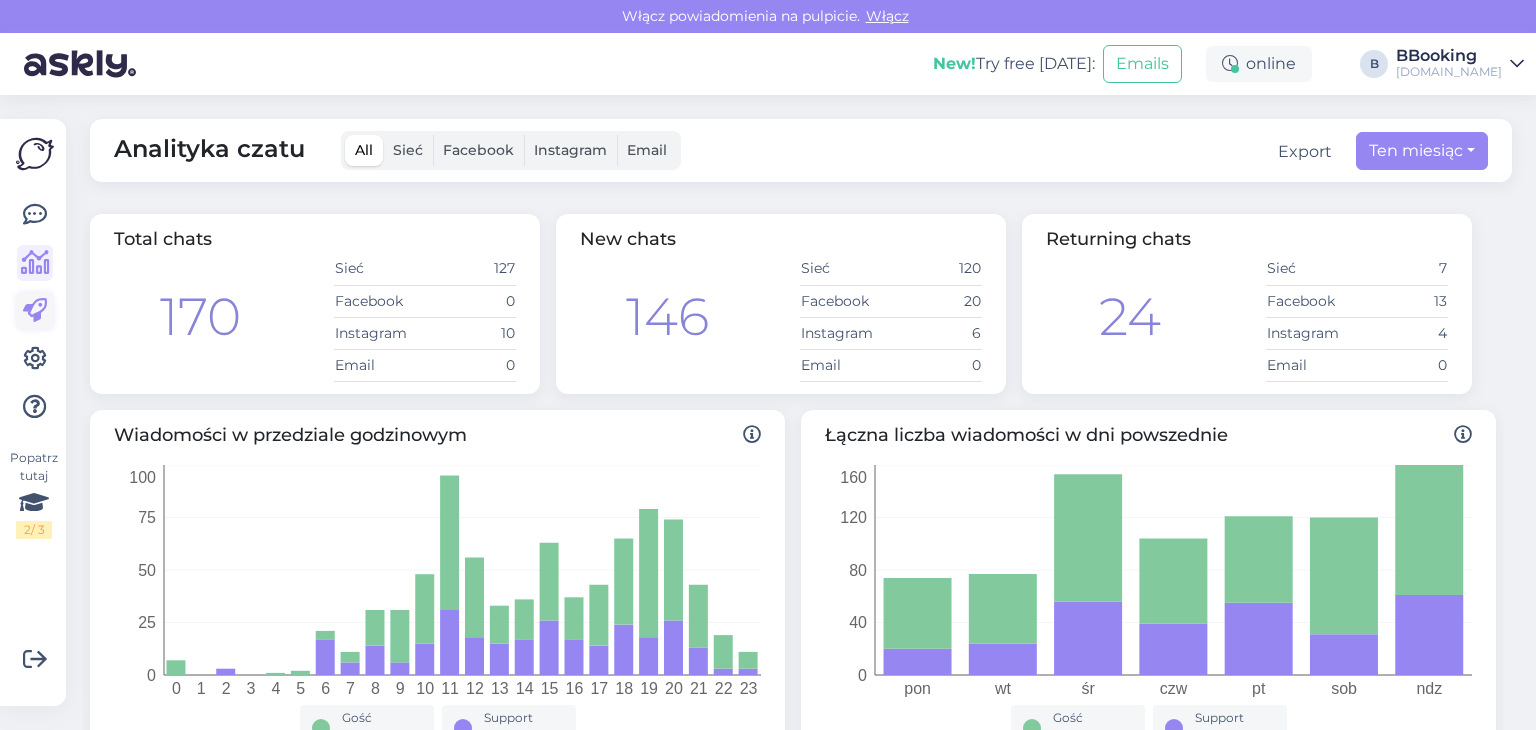 click at bounding box center (35, 311) 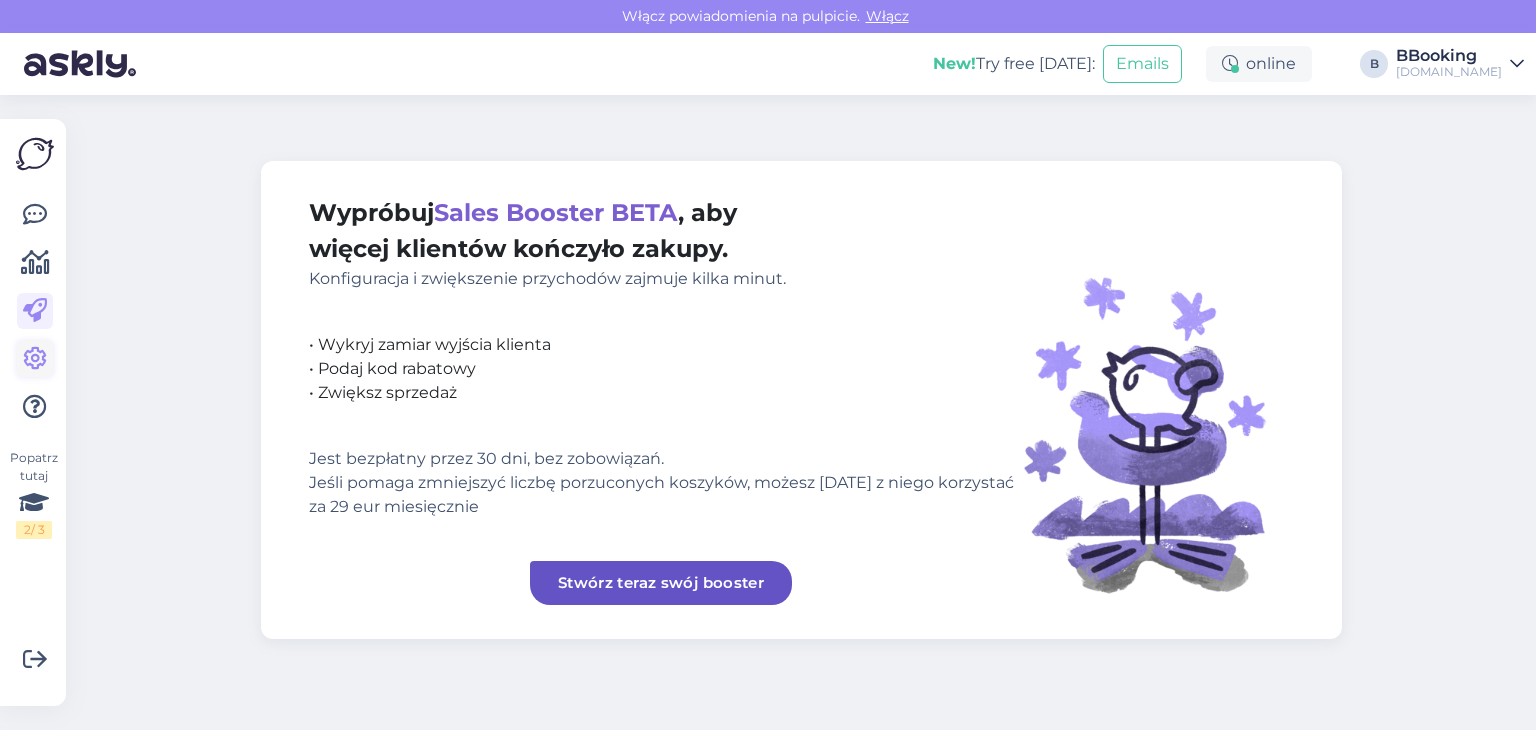 click at bounding box center (35, 359) 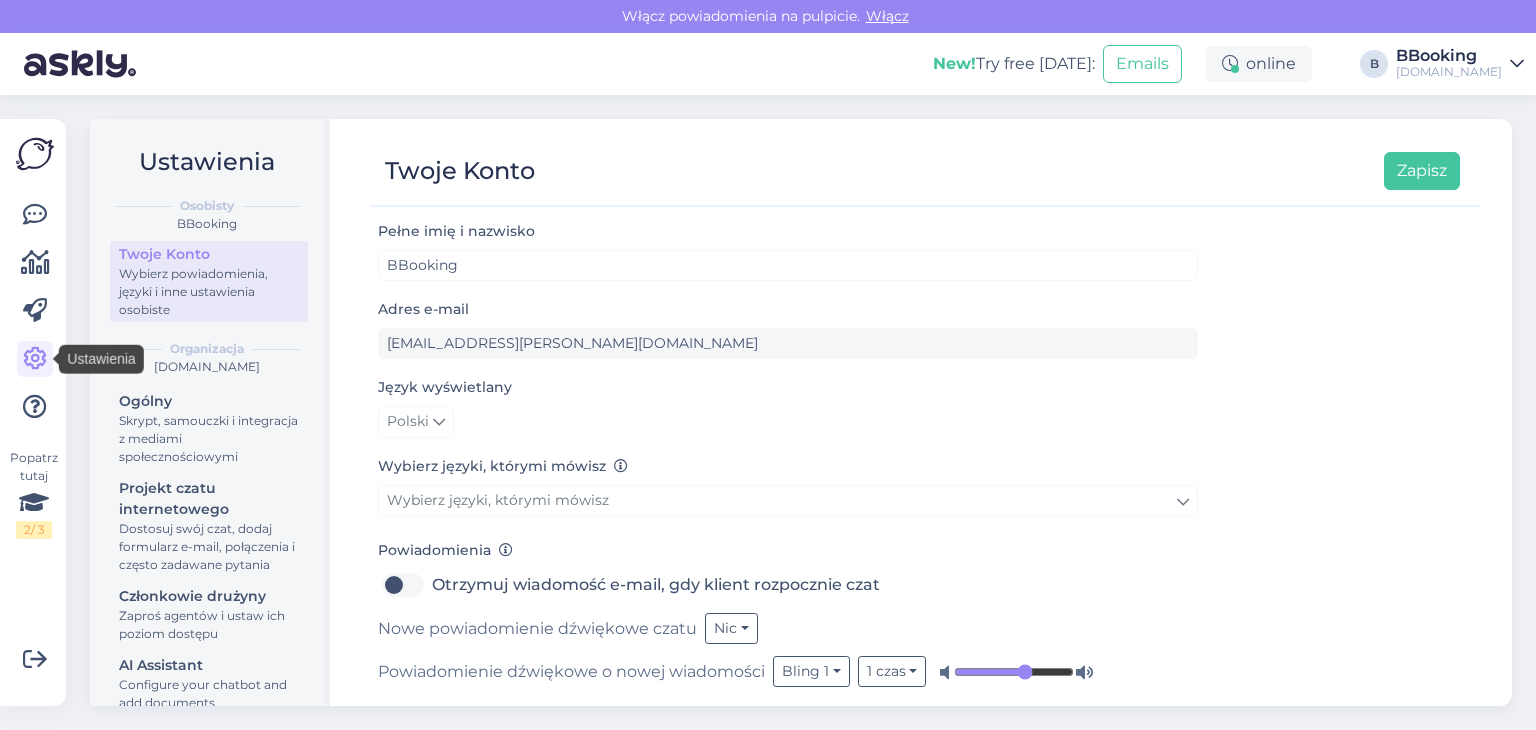 scroll, scrollTop: 11, scrollLeft: 0, axis: vertical 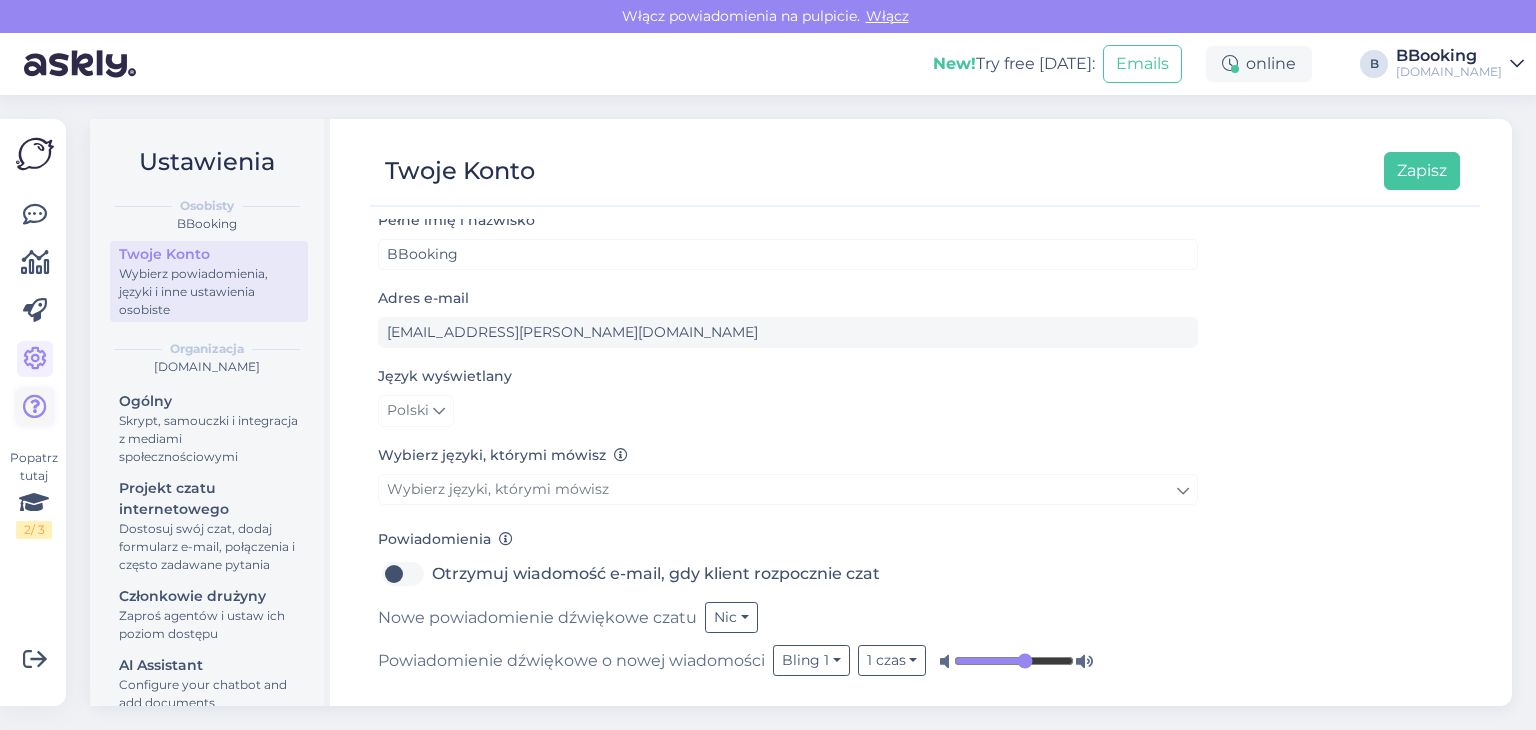 click at bounding box center (35, 407) 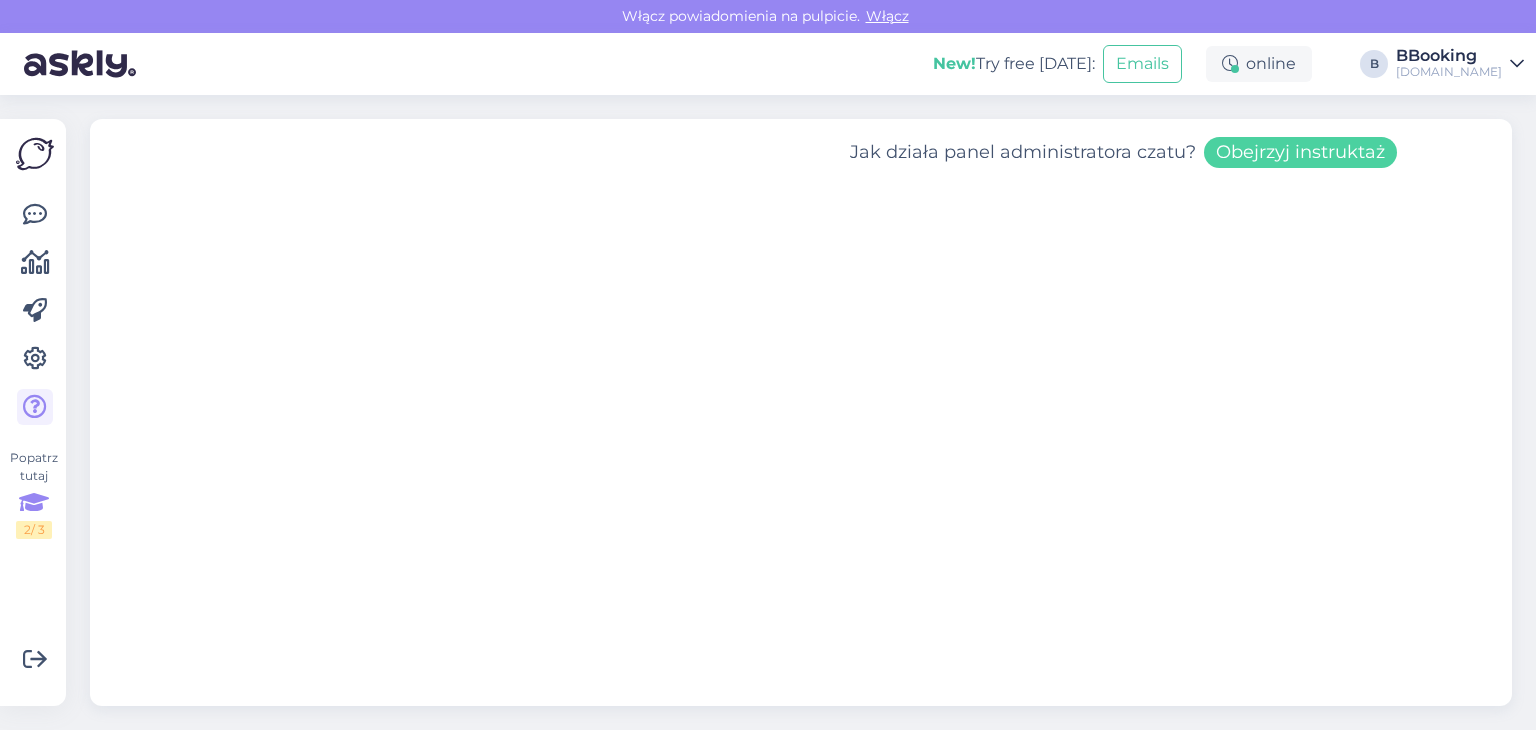 click at bounding box center [34, 503] 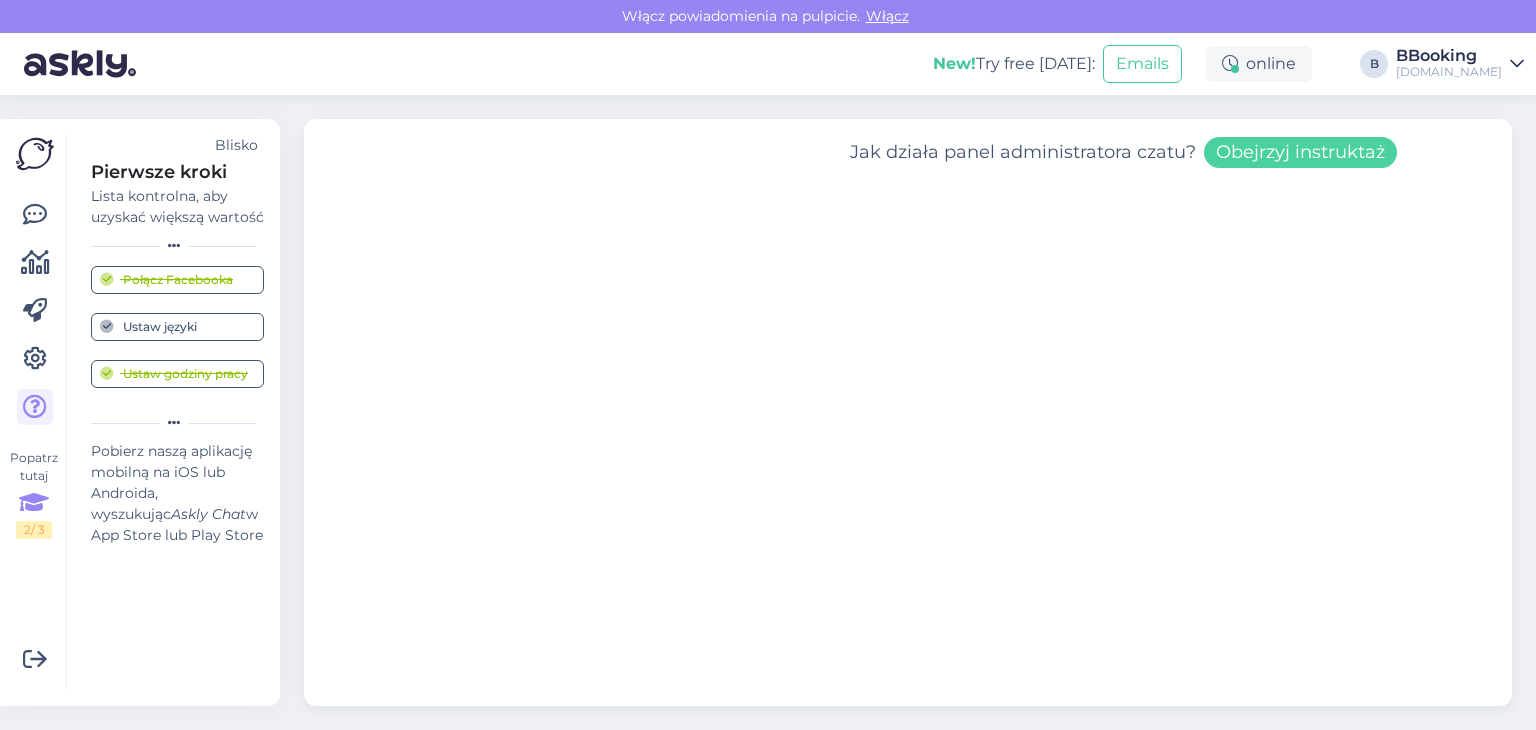 click on "BBooking [DOMAIN_NAME]" at bounding box center (1460, 64) 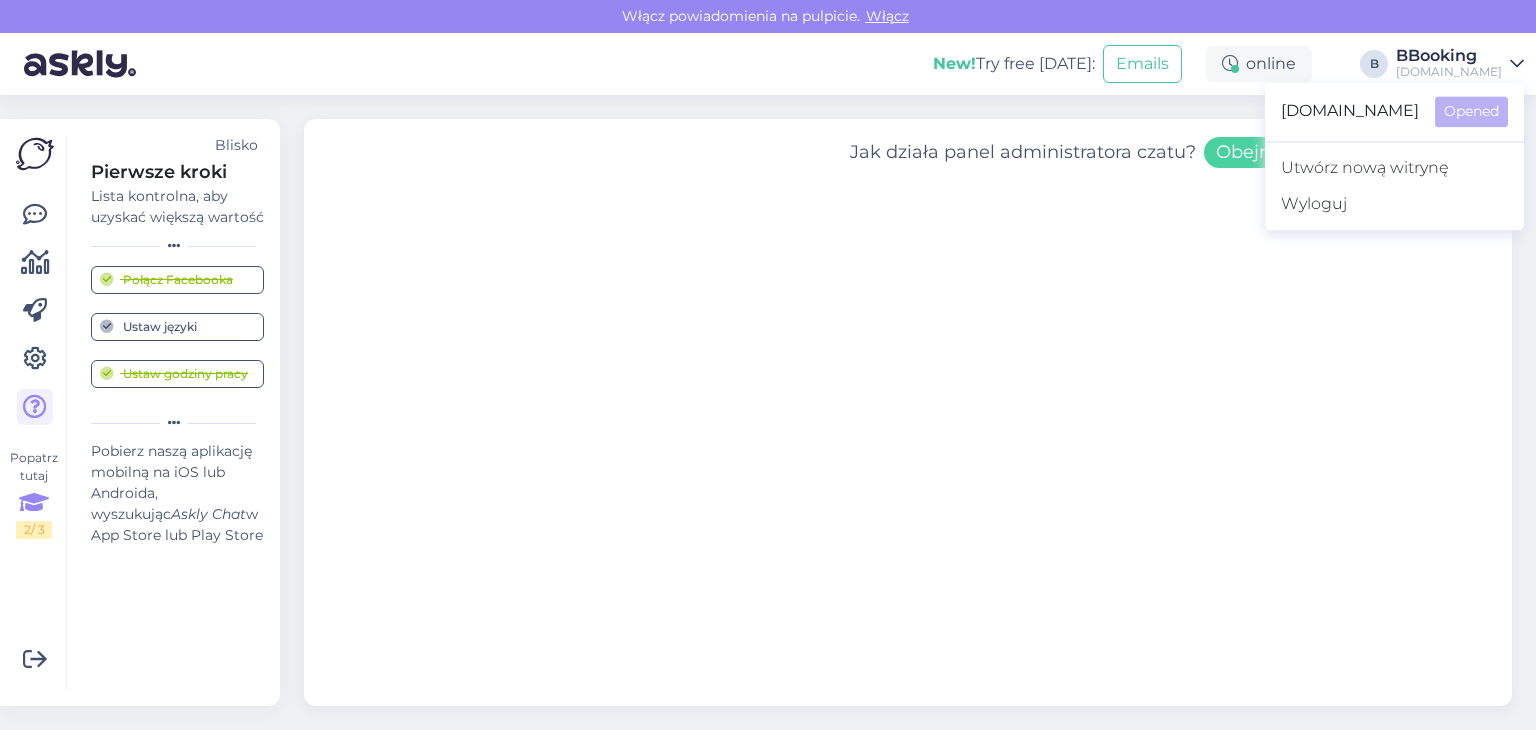 click on "[DOMAIN_NAME]" at bounding box center [1350, 111] 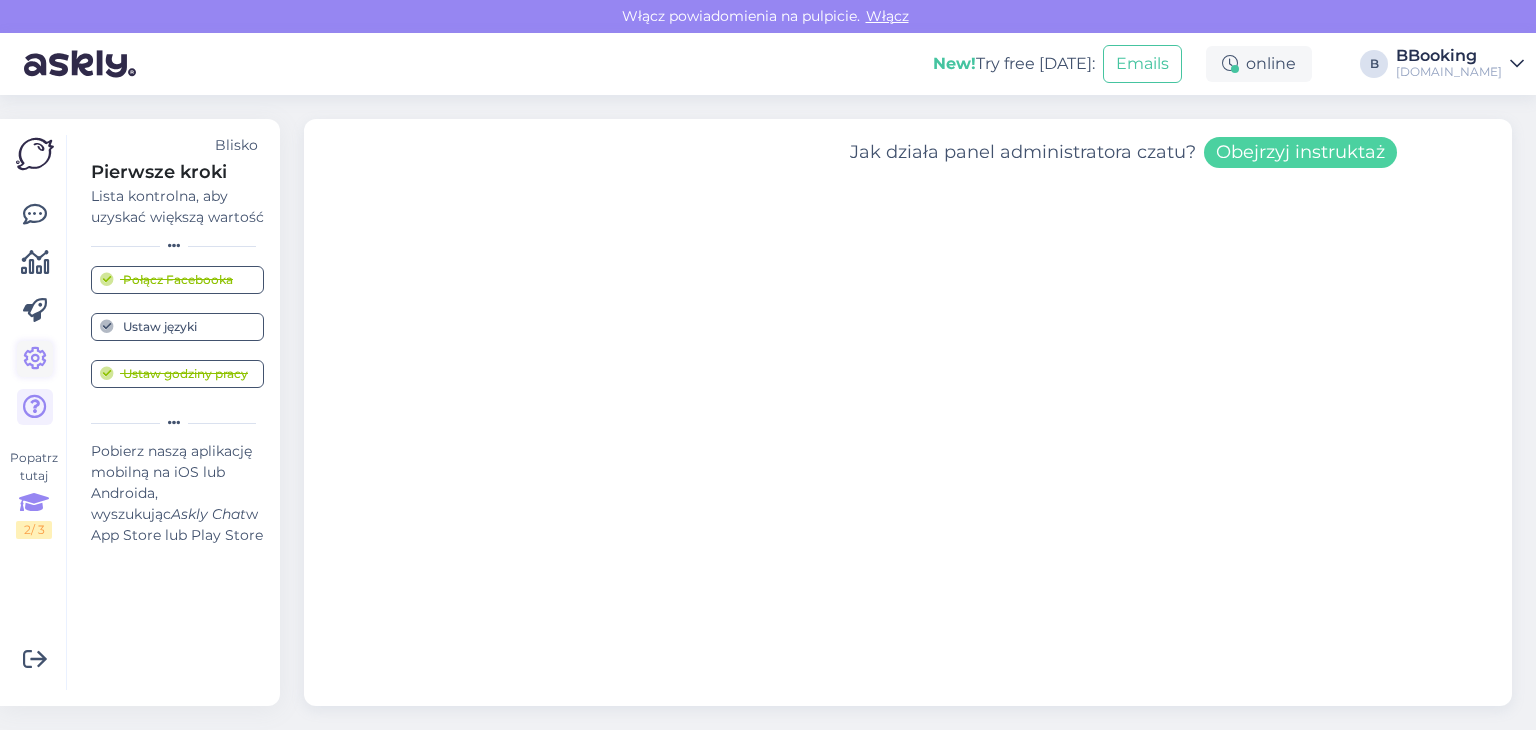 click at bounding box center [35, 359] 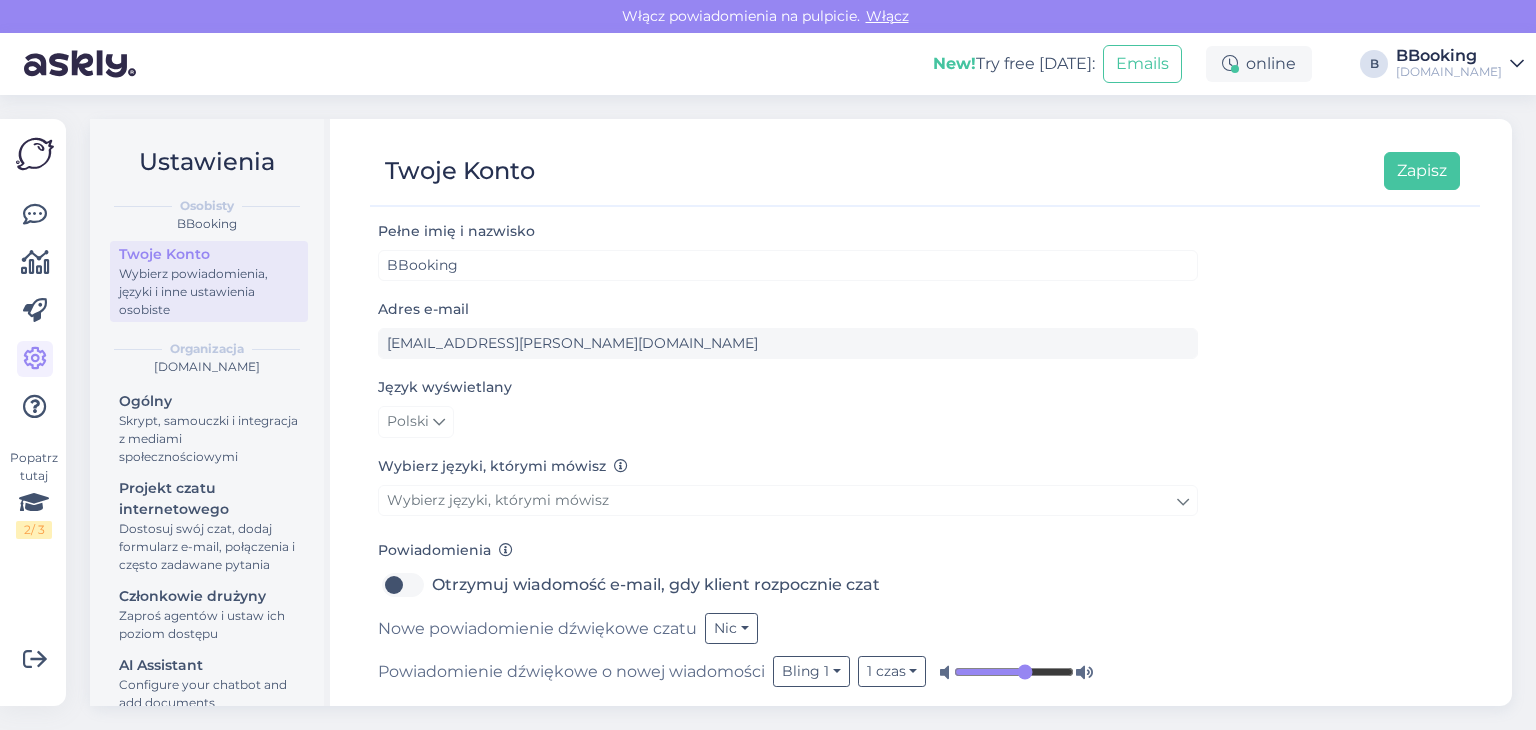 click on "Twoje Konto" at bounding box center [209, 254] 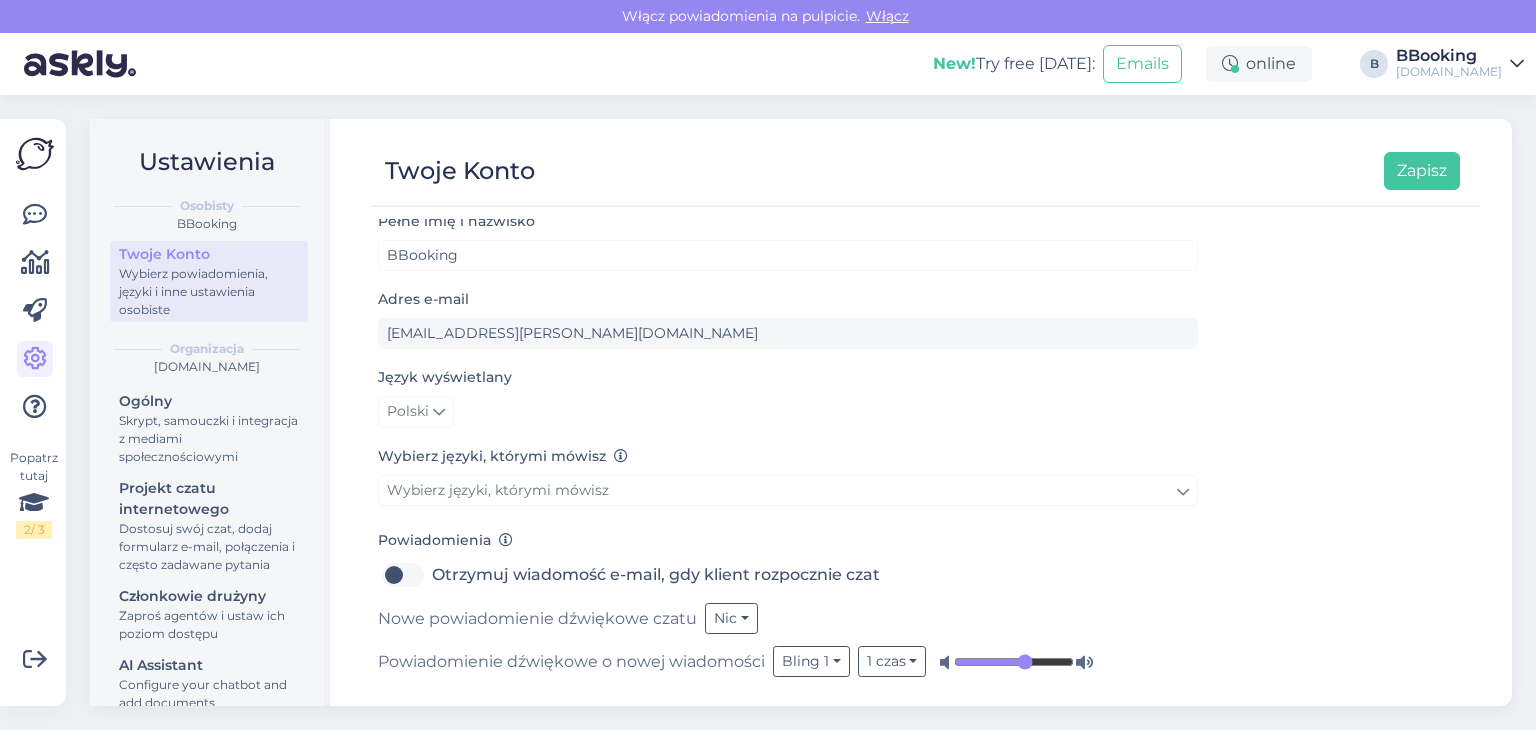 scroll, scrollTop: 11, scrollLeft: 0, axis: vertical 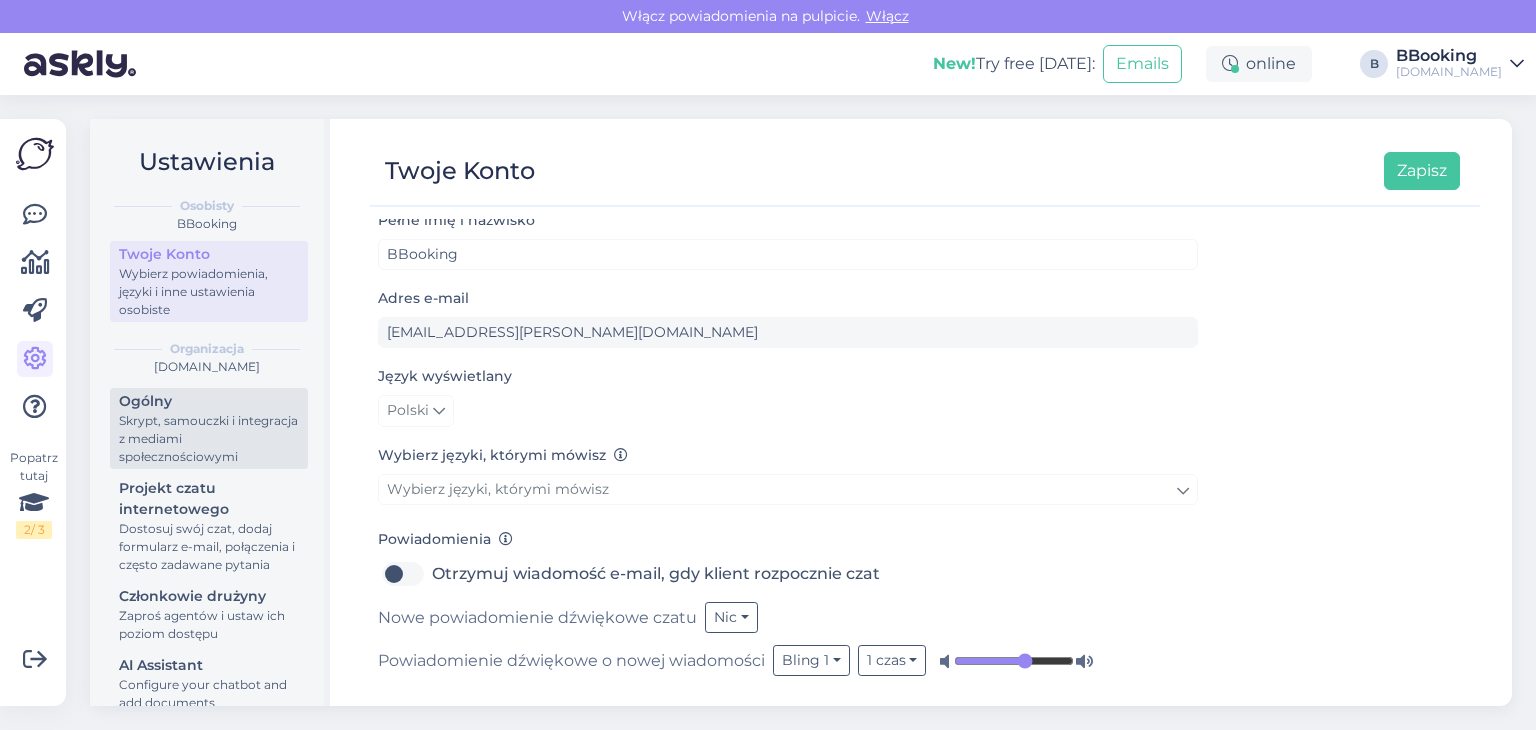 click on "Skrypt, samouczki i integracja z mediami społecznościowymi" at bounding box center (209, 439) 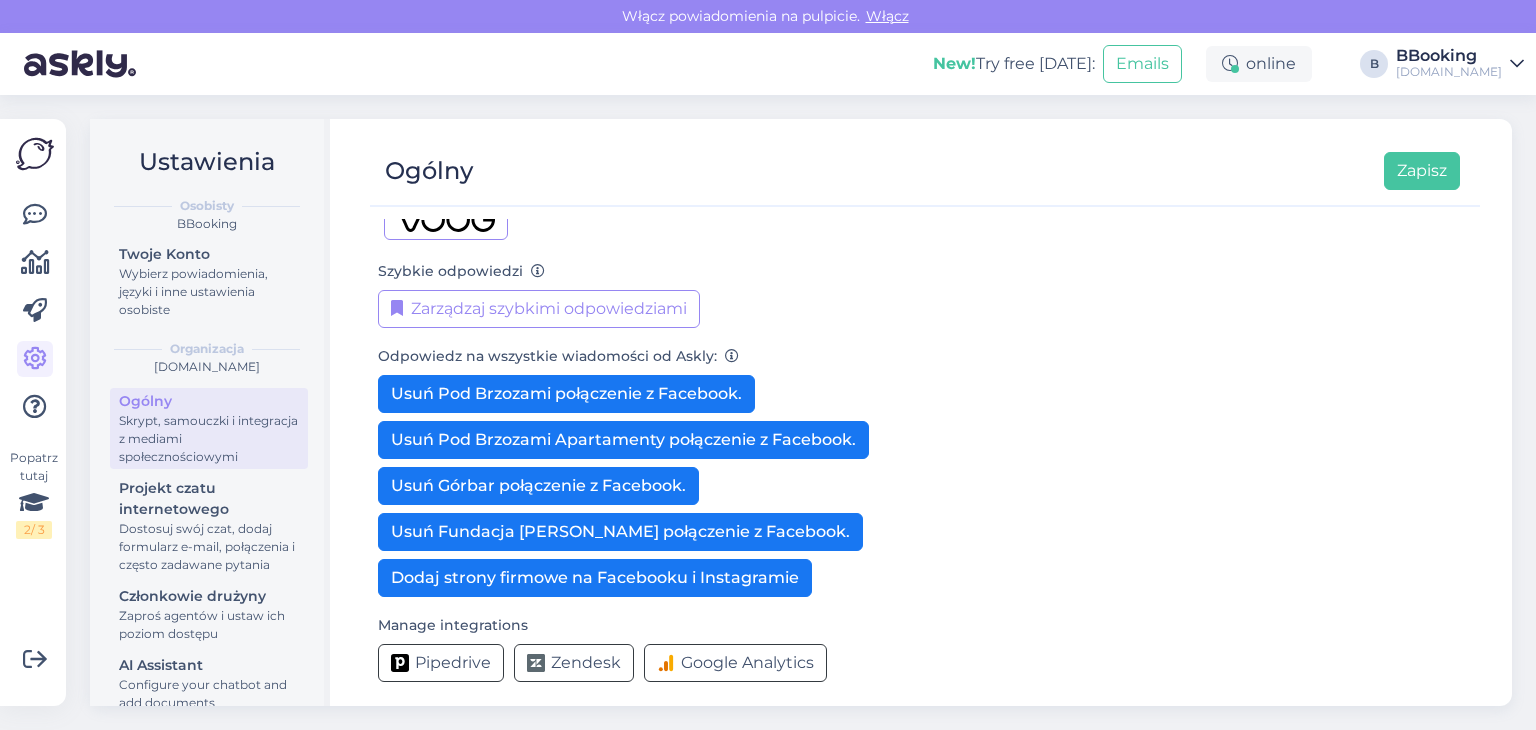 scroll, scrollTop: 412, scrollLeft: 0, axis: vertical 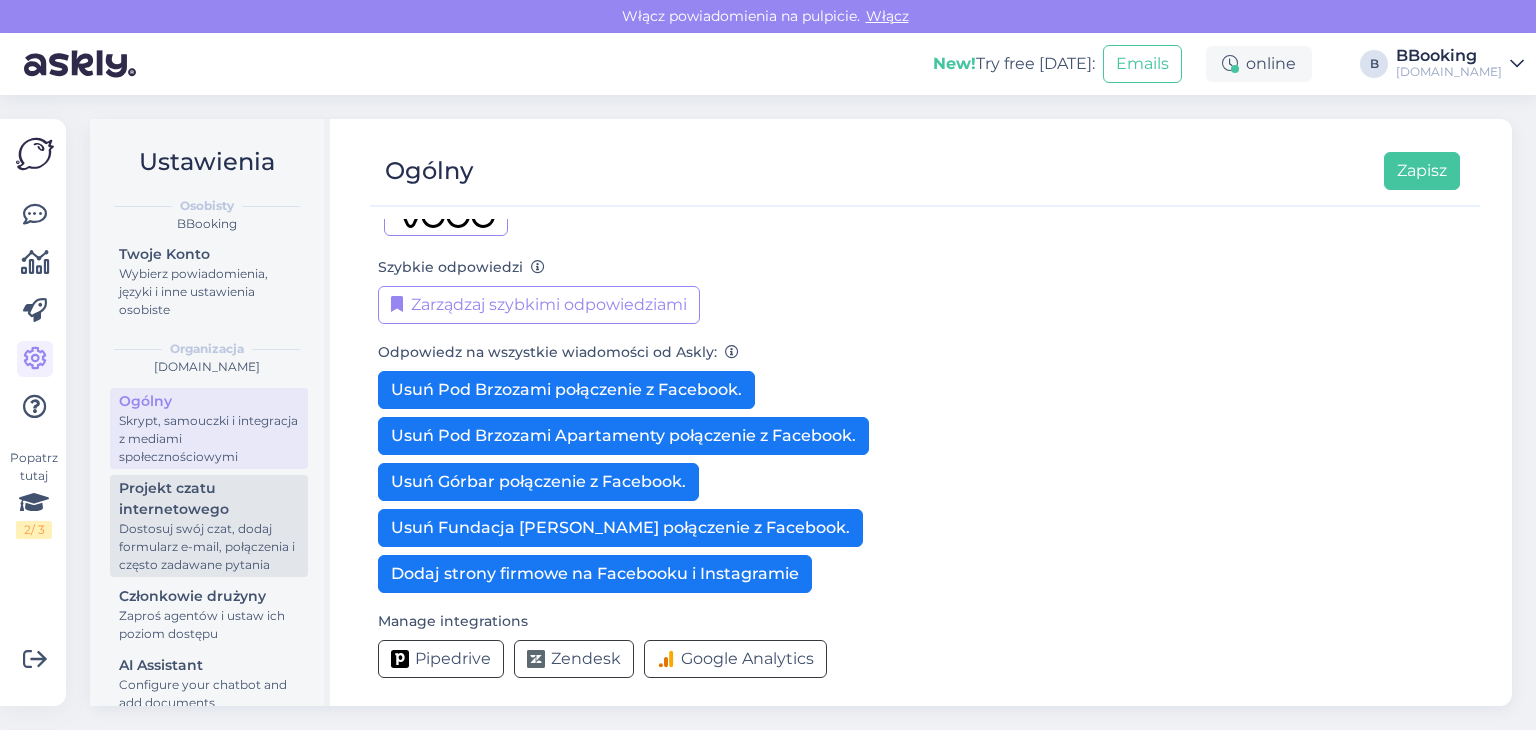 click on "Projekt czatu internetowego" at bounding box center [209, 499] 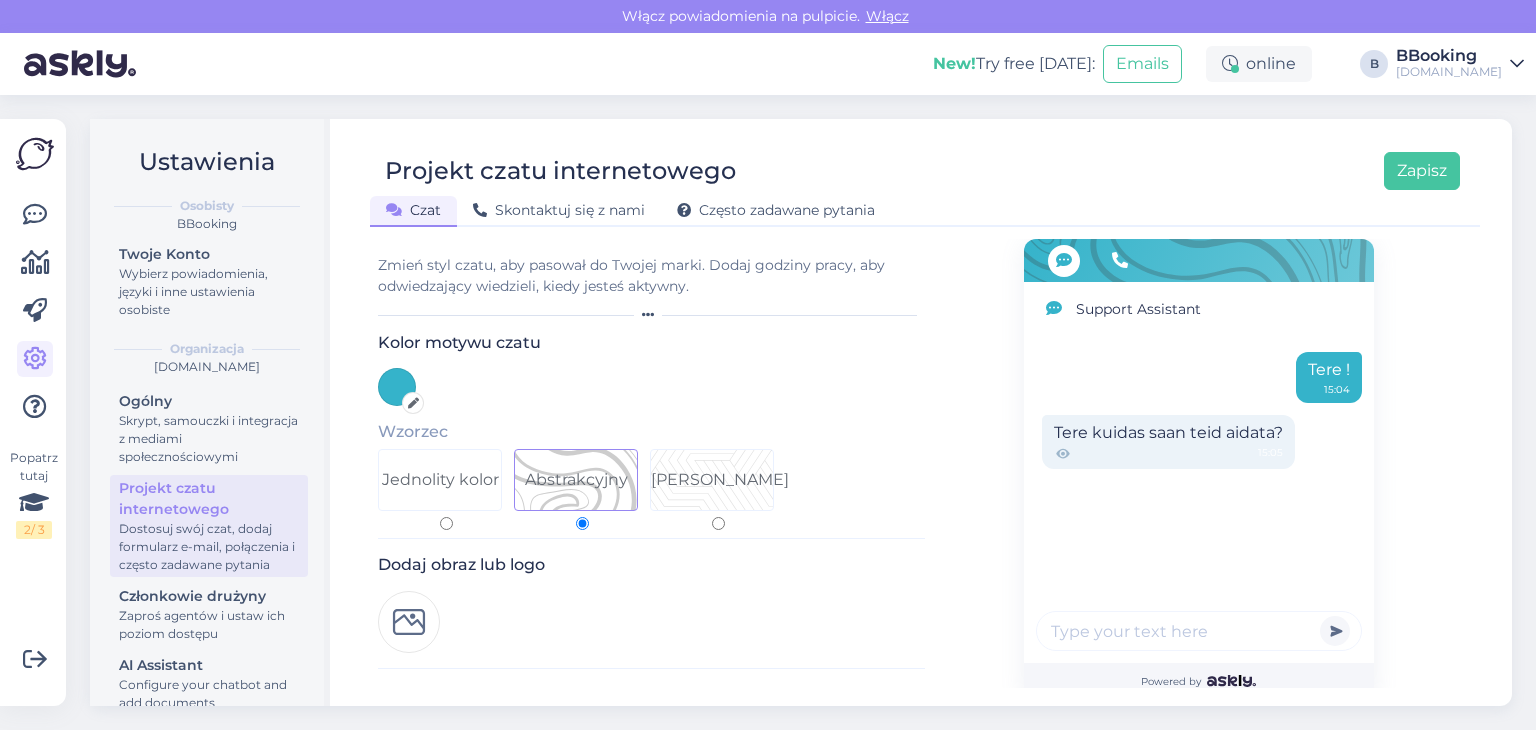 scroll, scrollTop: 115, scrollLeft: 0, axis: vertical 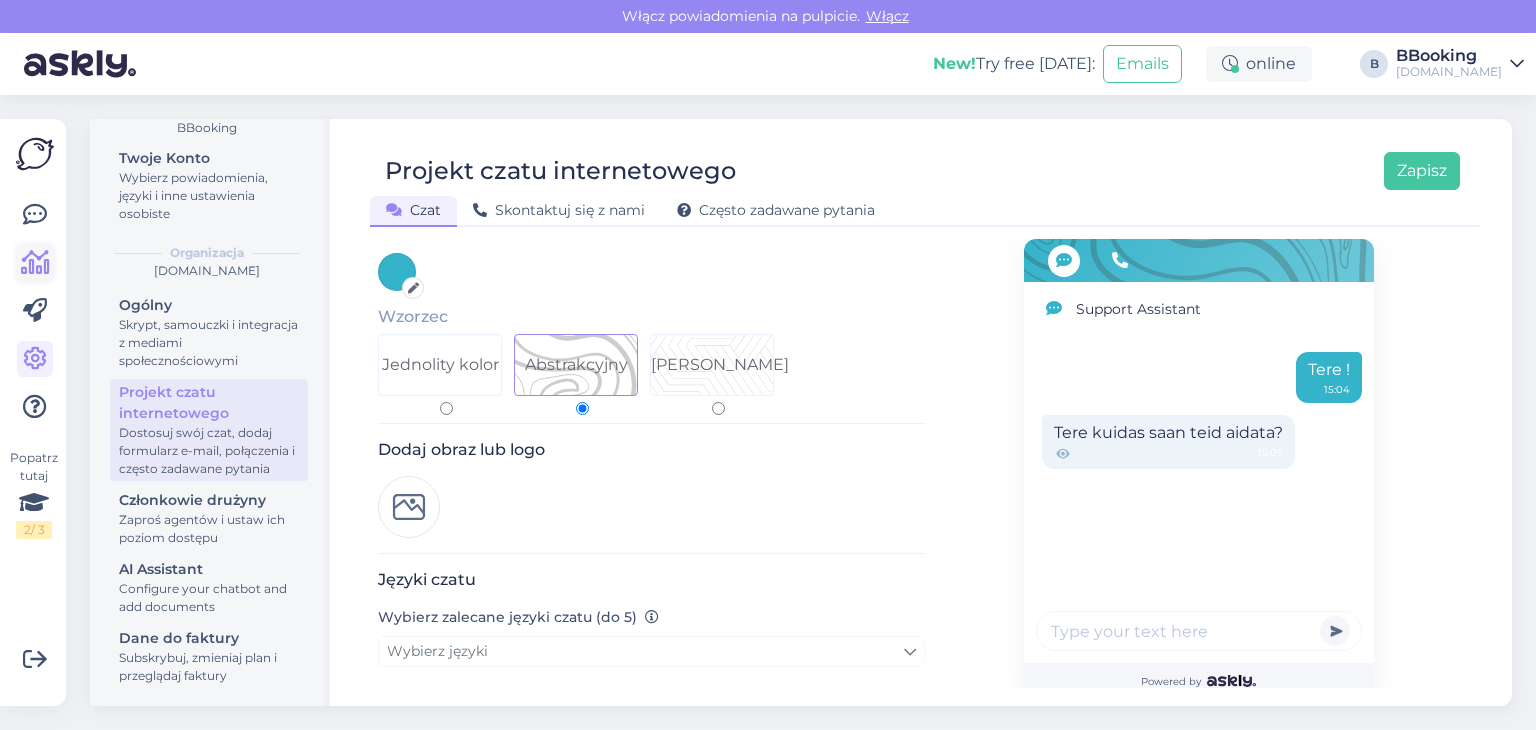click at bounding box center [35, 263] 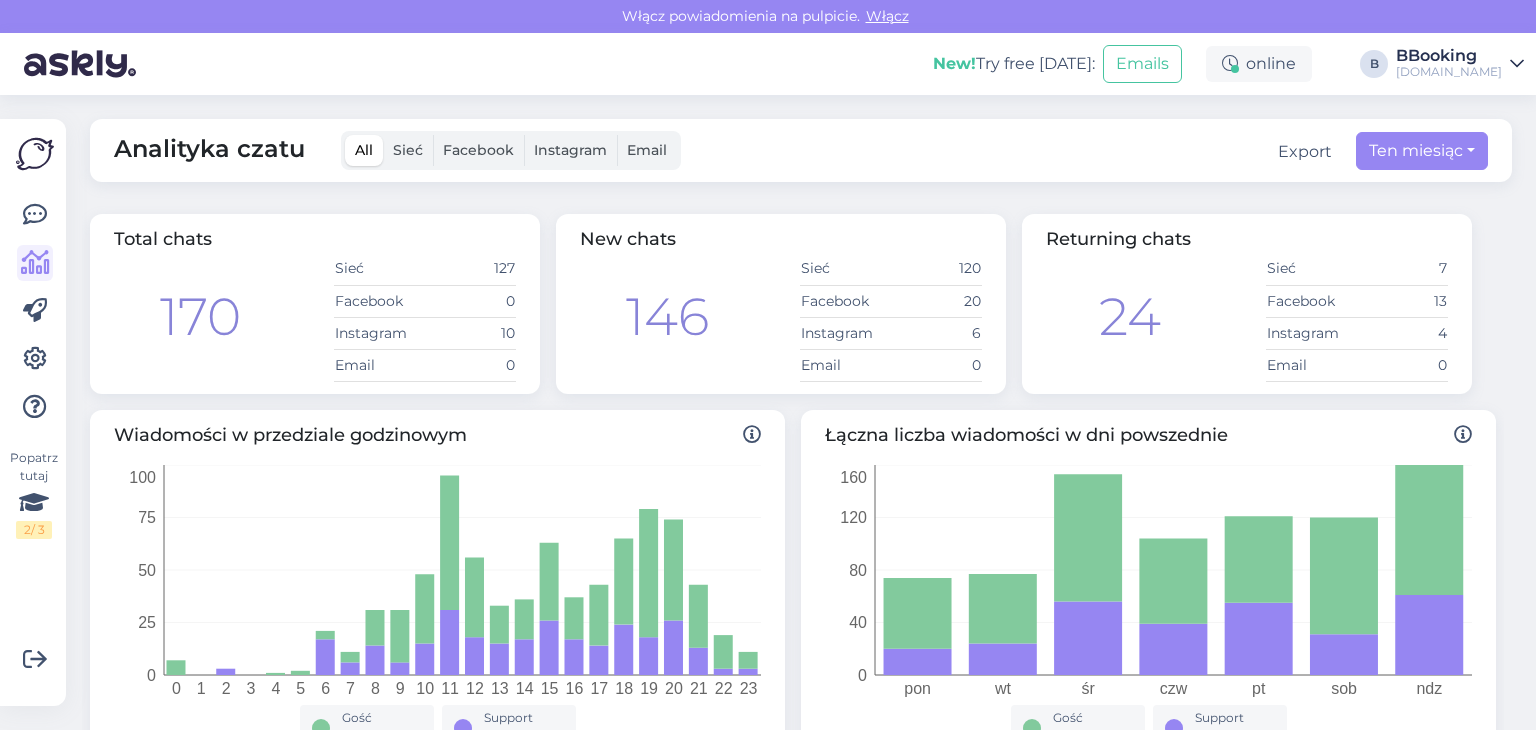 click at bounding box center (1517, 64) 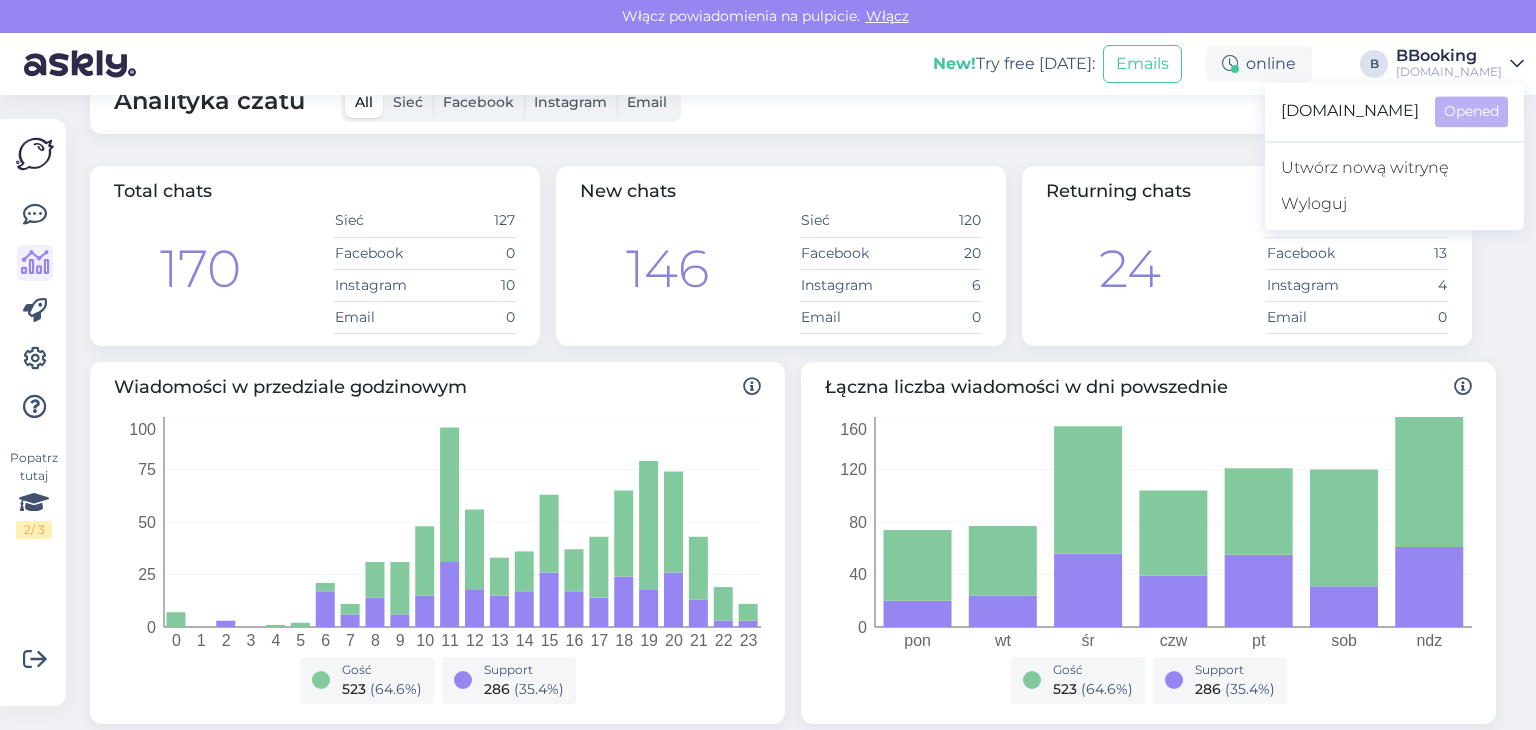 scroll, scrollTop: 0, scrollLeft: 0, axis: both 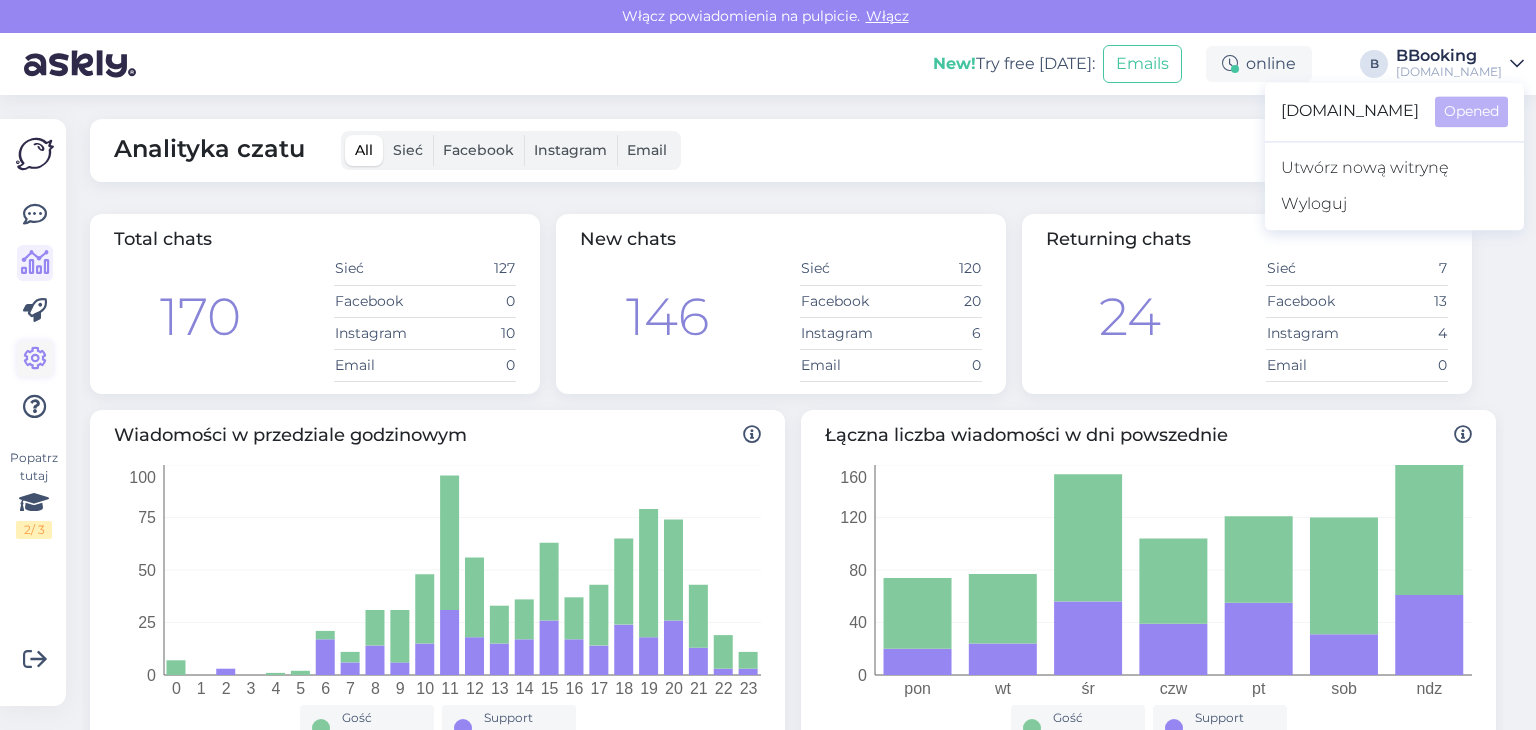 click at bounding box center (35, 359) 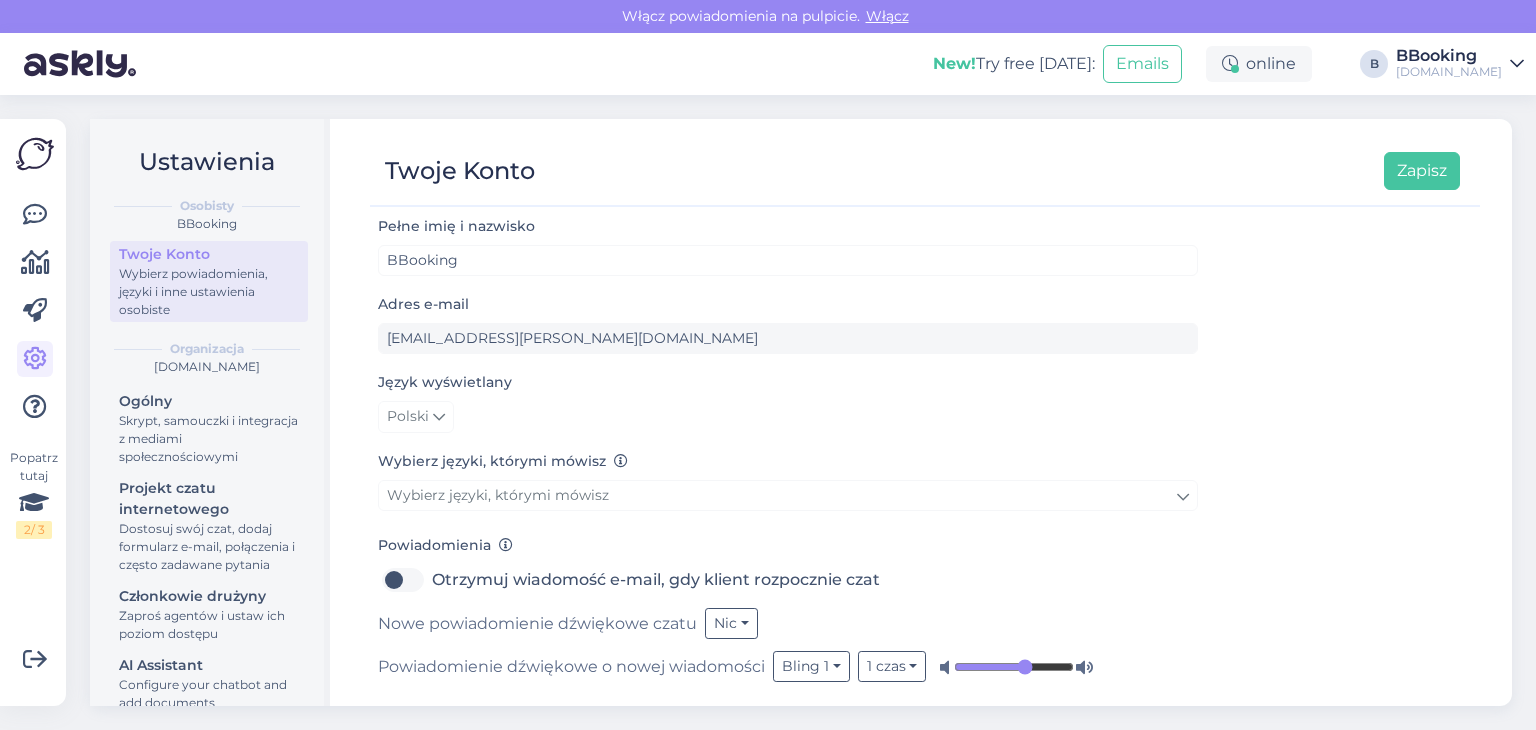 scroll, scrollTop: 11, scrollLeft: 0, axis: vertical 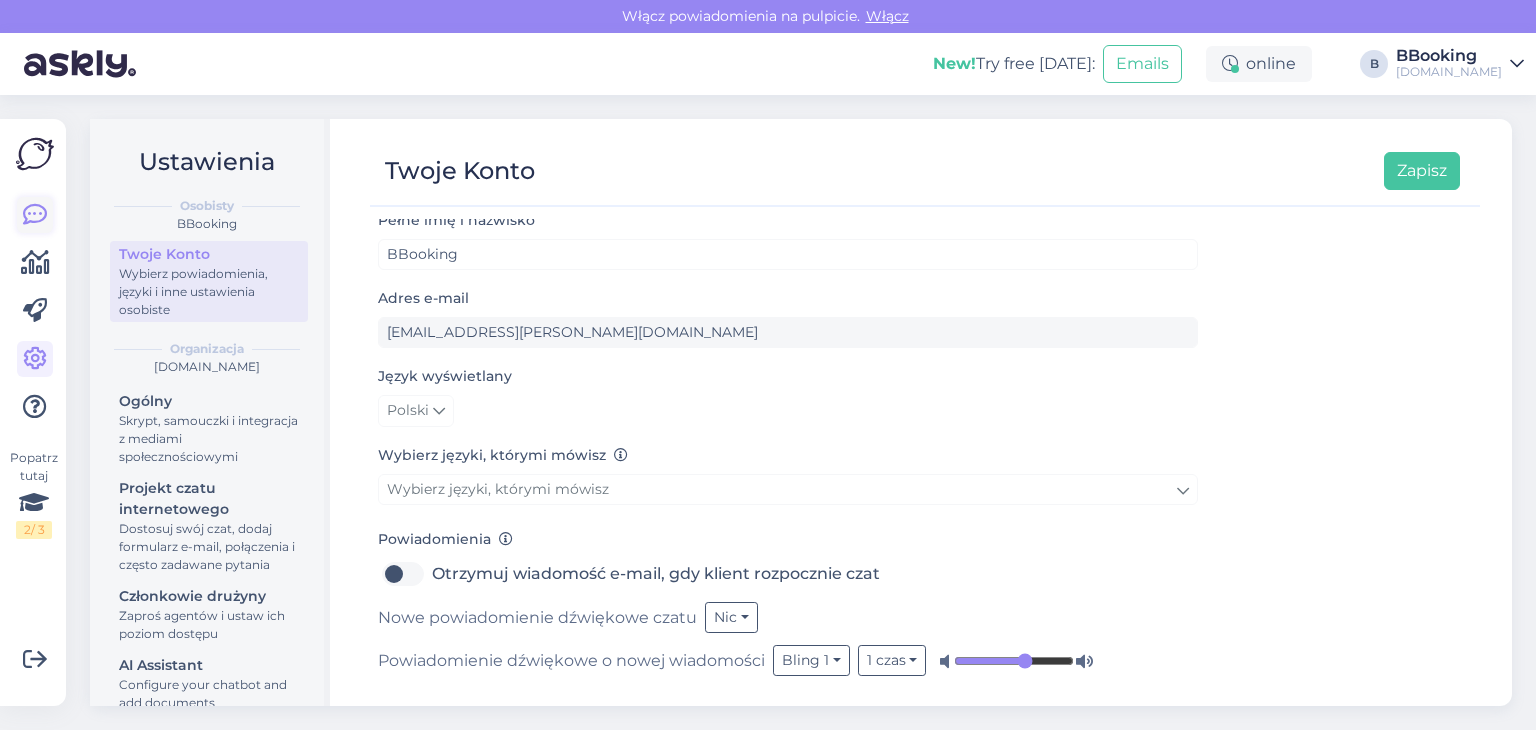 click at bounding box center (35, 215) 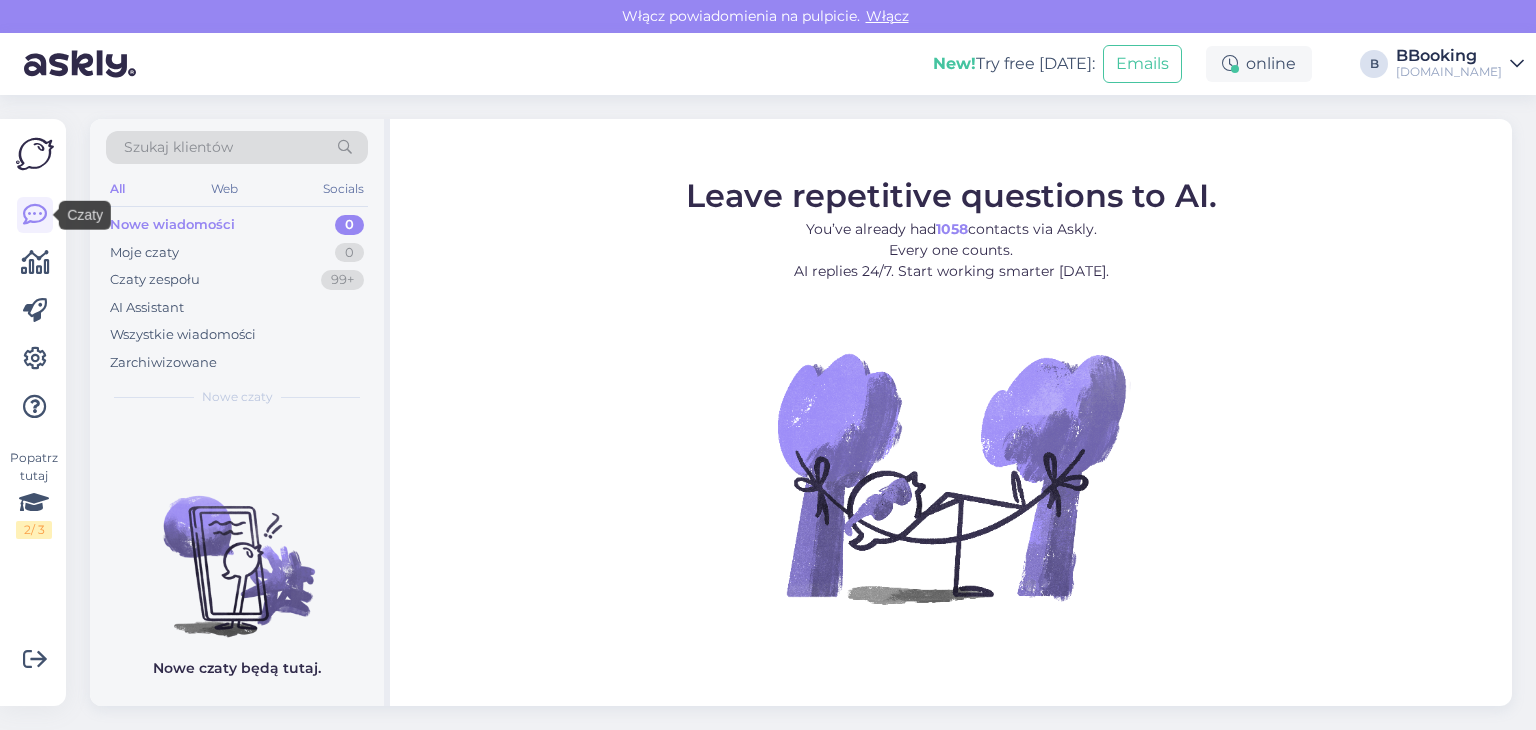 click at bounding box center [35, 154] 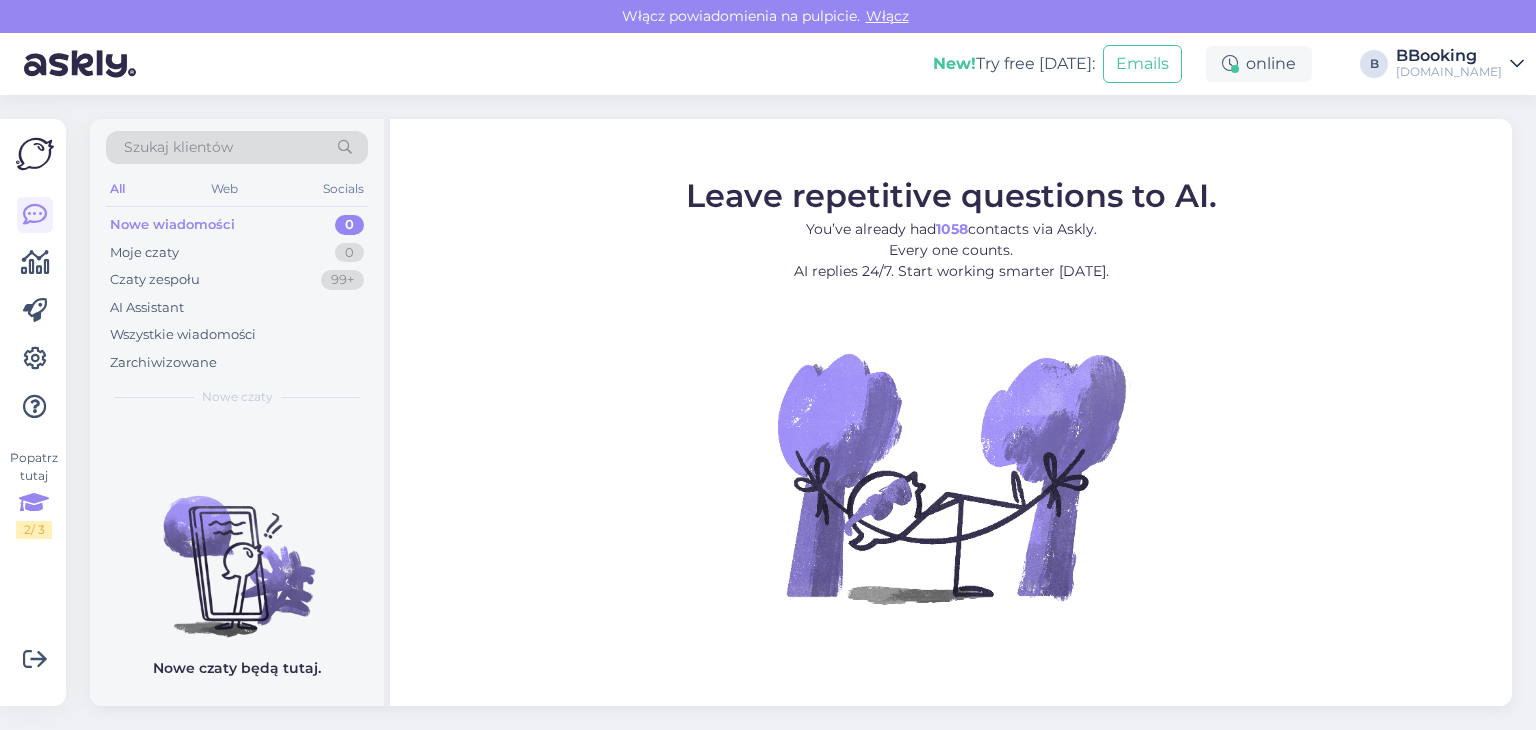 click at bounding box center [34, 503] 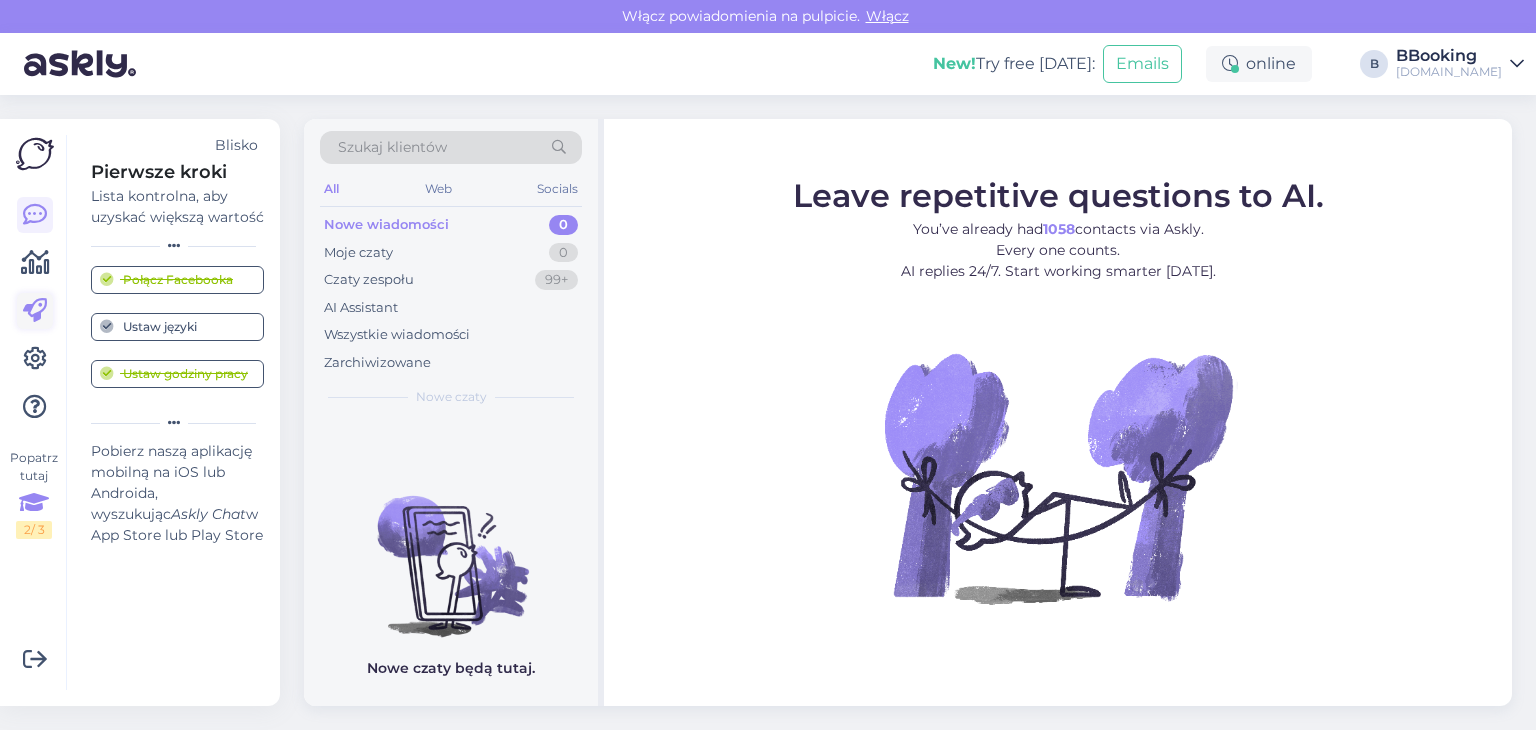 click at bounding box center [35, 311] 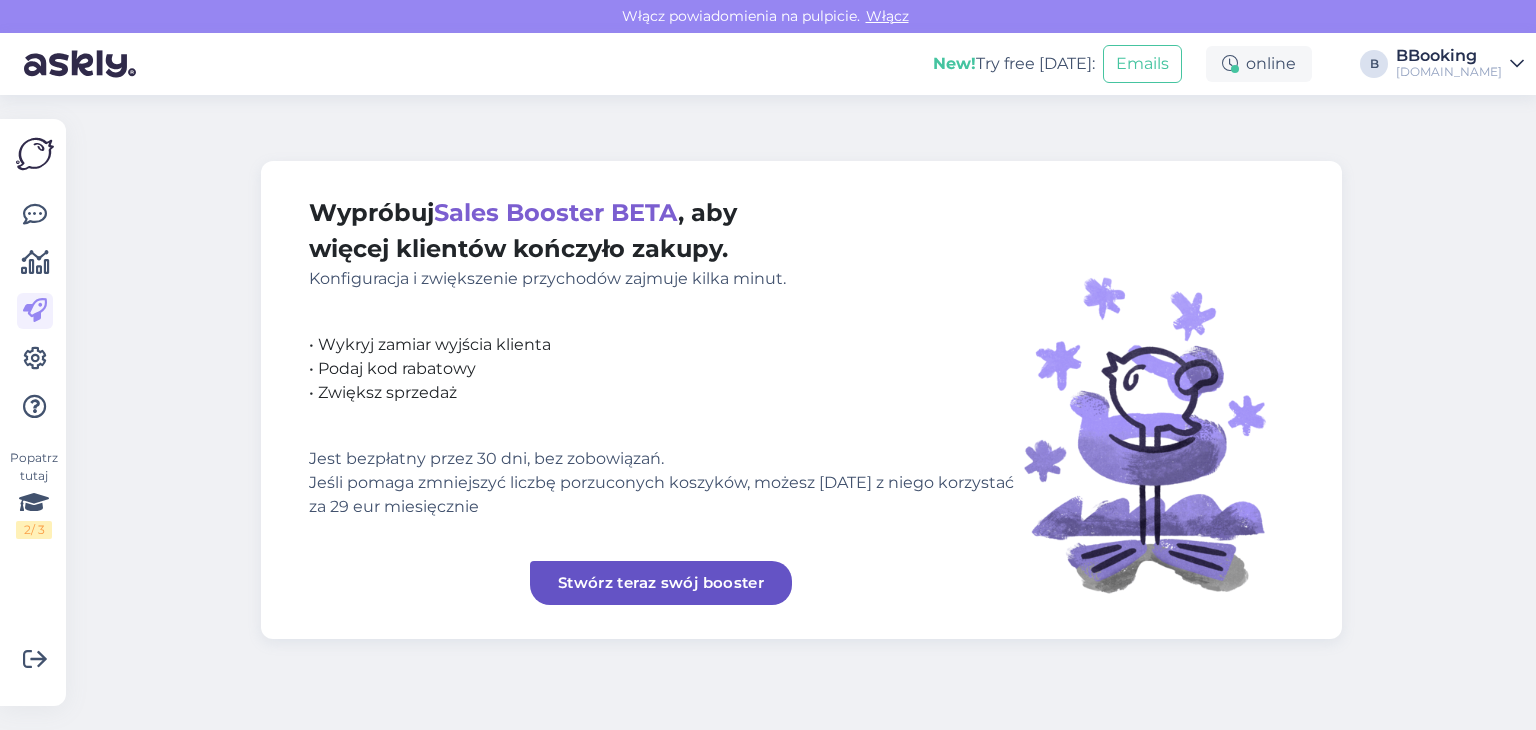 click on "[DOMAIN_NAME]" at bounding box center (1449, 72) 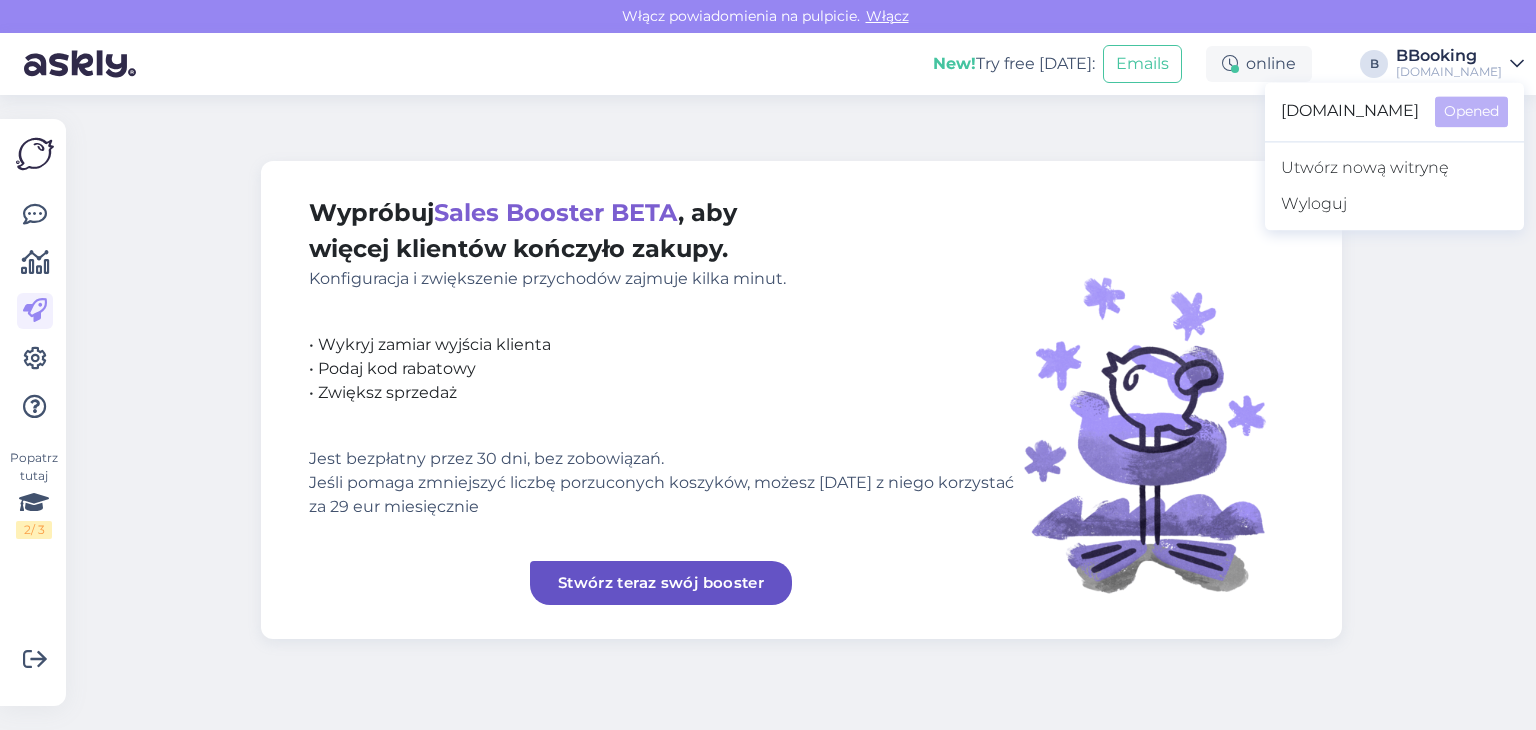 click at bounding box center (35, 154) 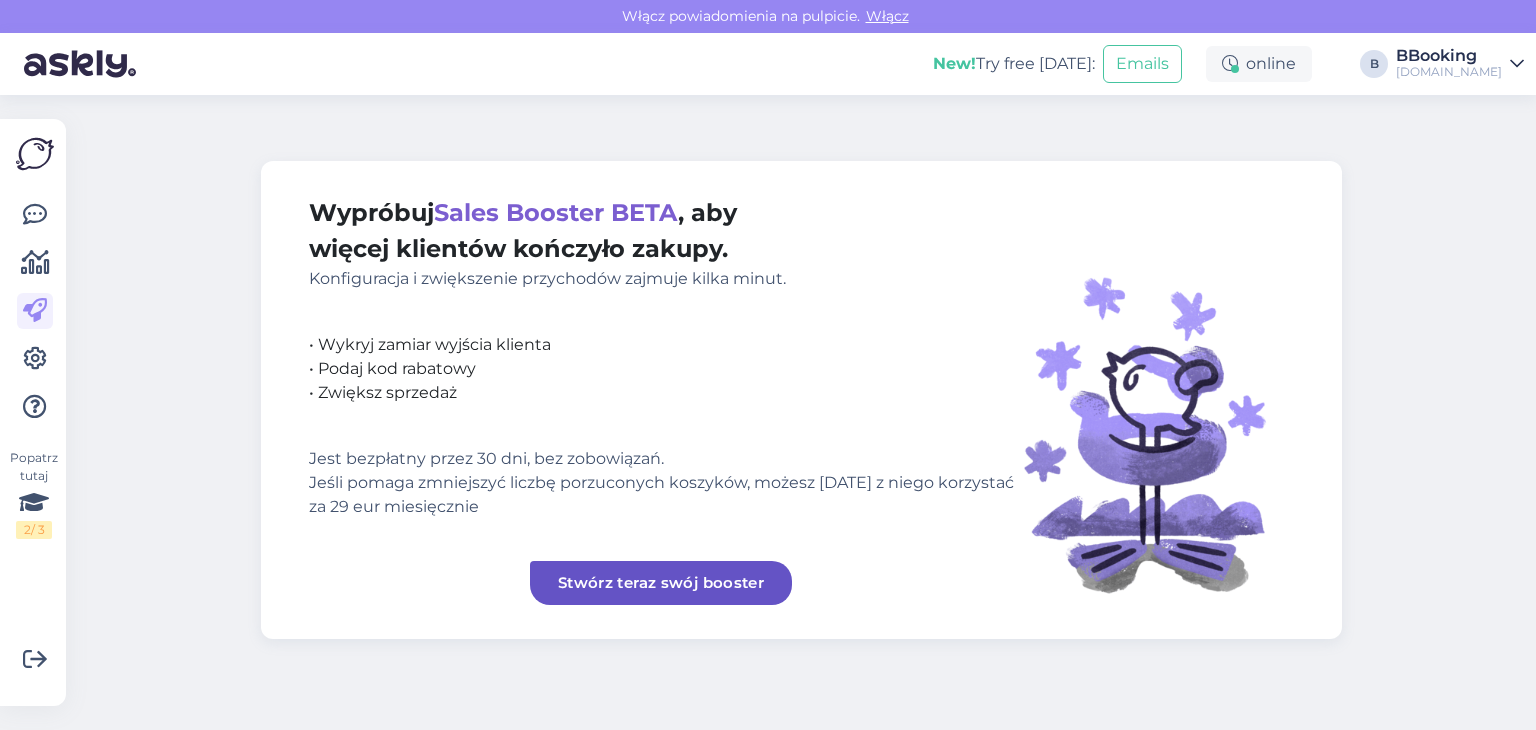 click at bounding box center [35, 154] 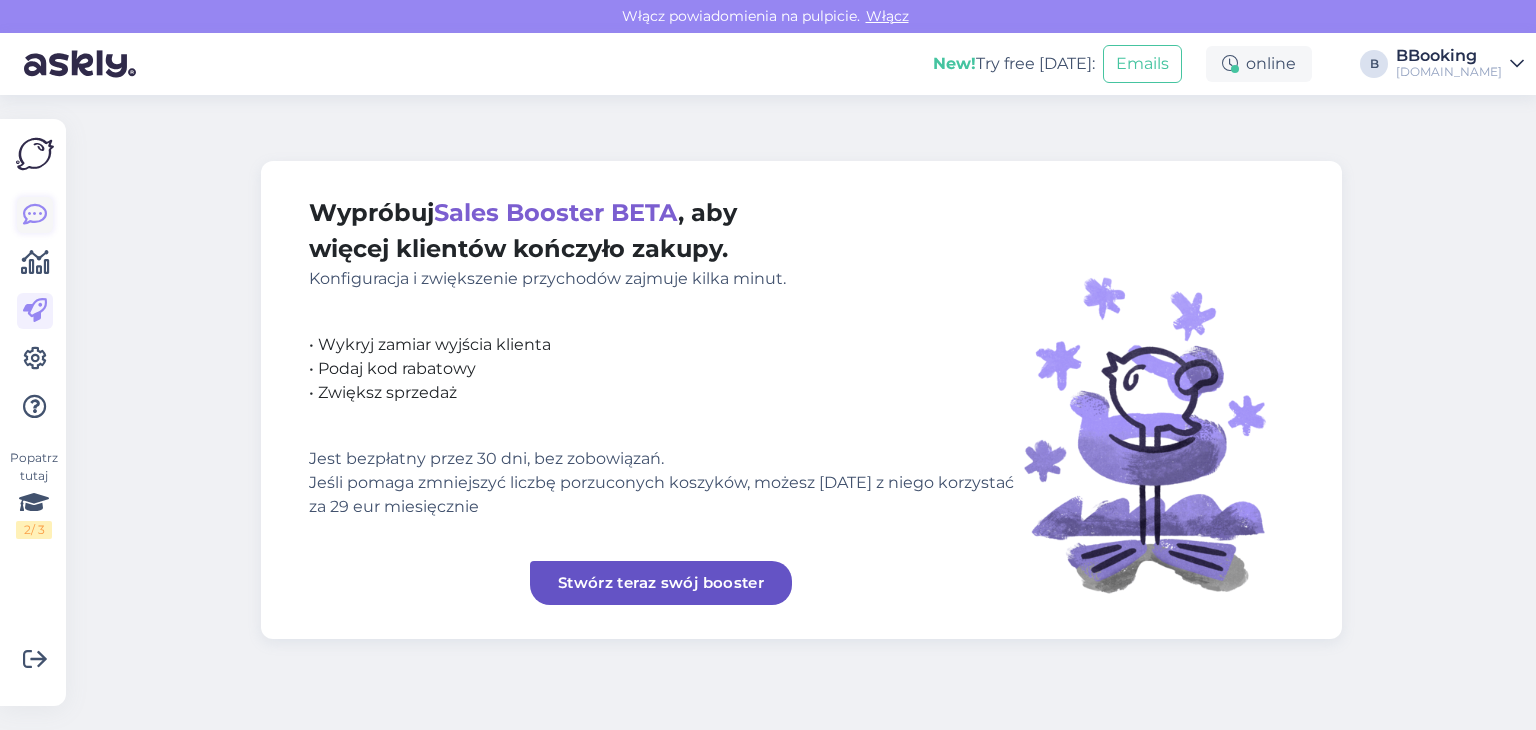 click at bounding box center [35, 215] 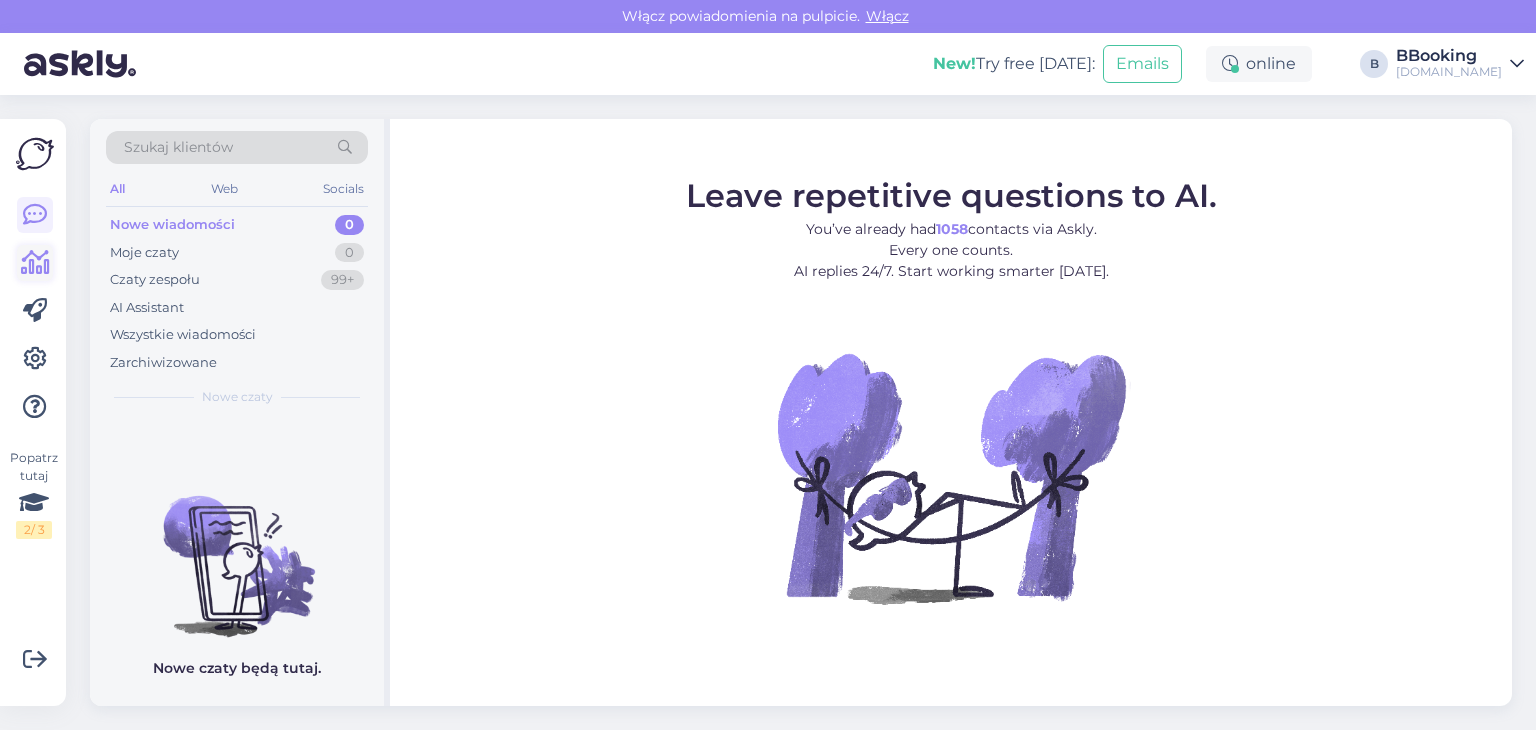 click at bounding box center [35, 263] 